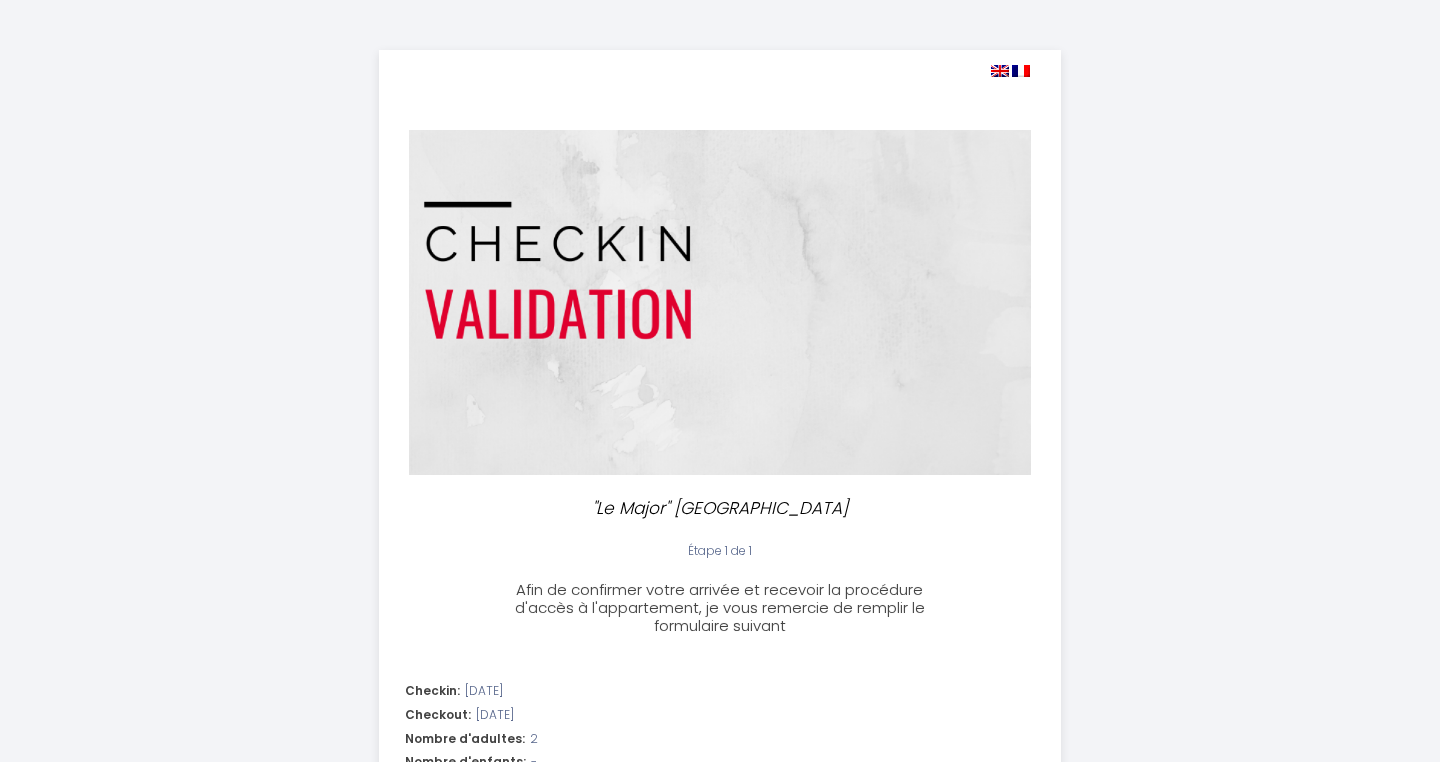 select 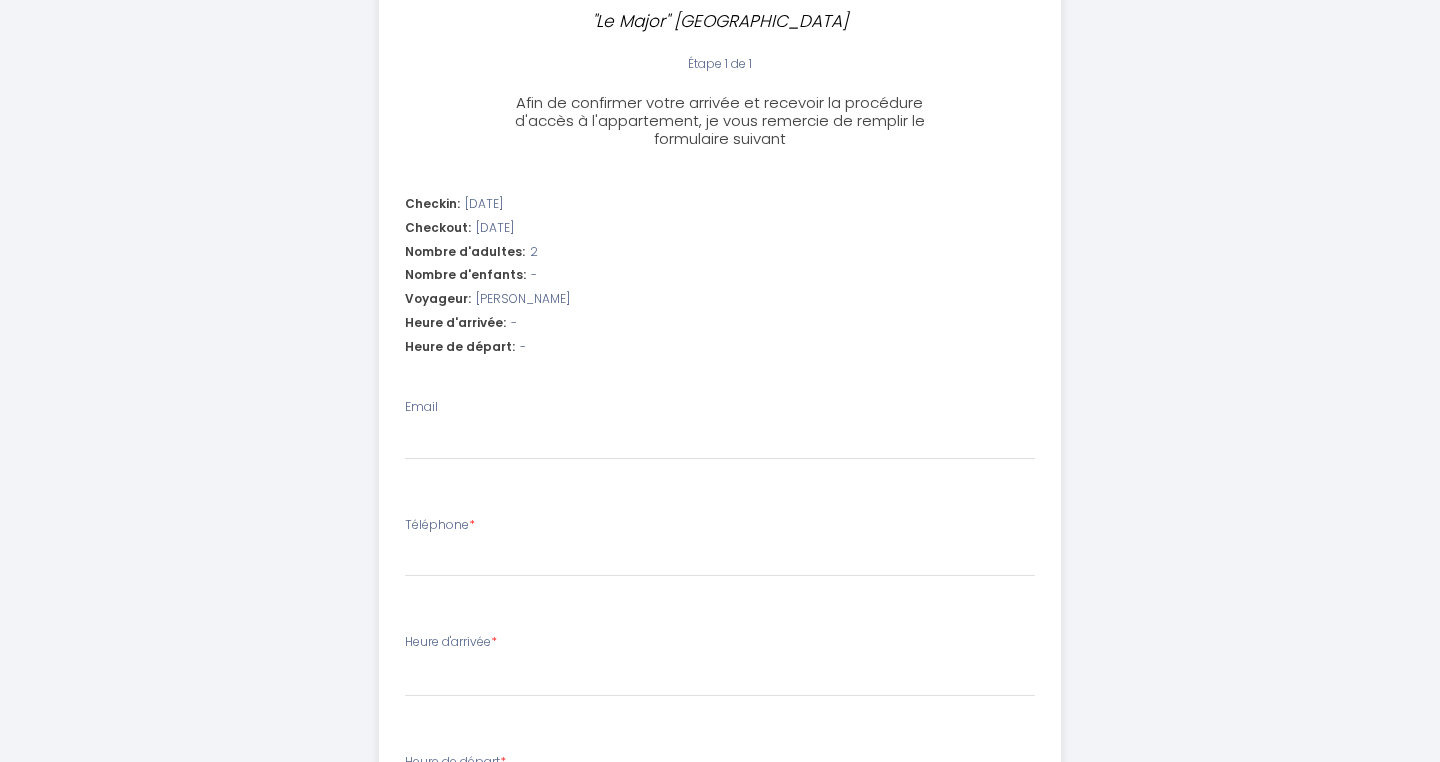 scroll, scrollTop: 489, scrollLeft: 0, axis: vertical 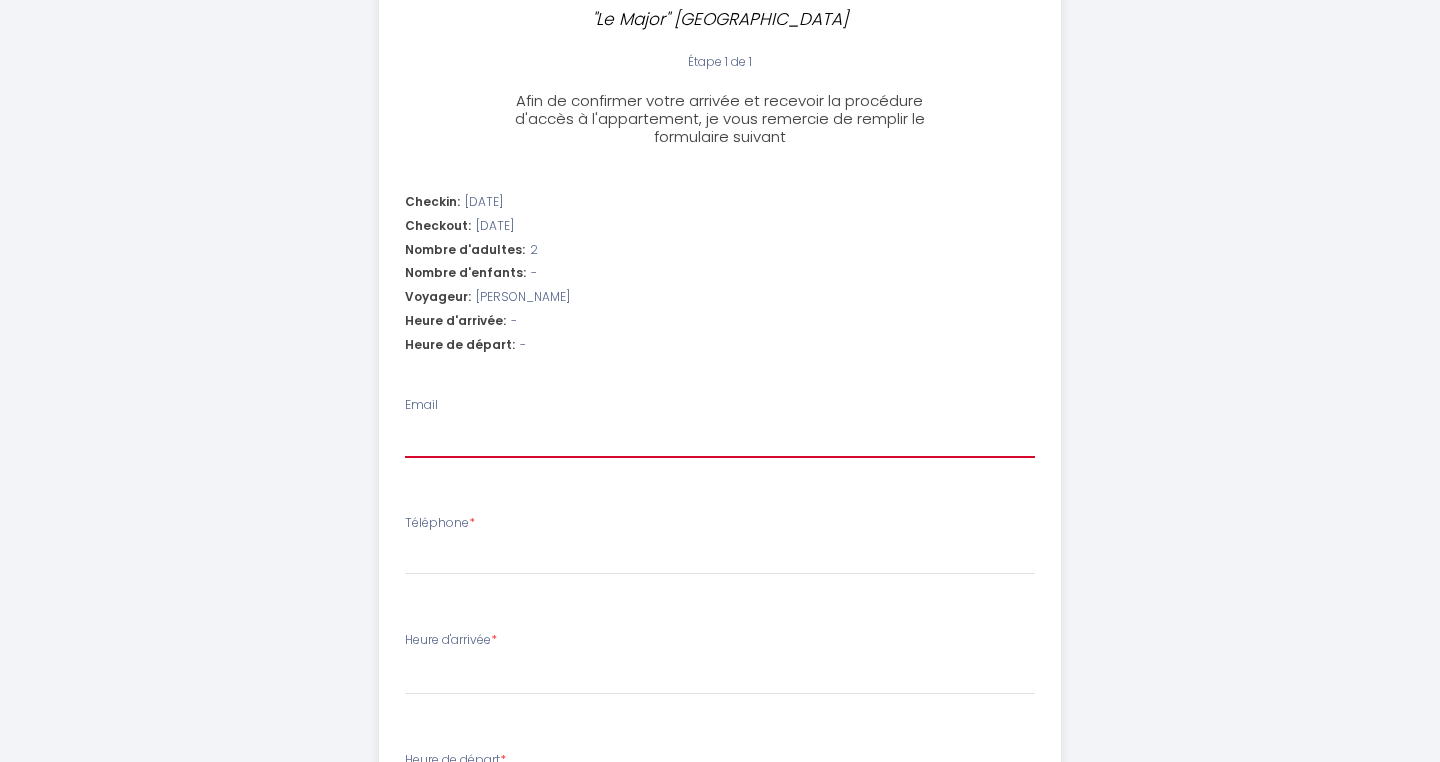 click on "Email" at bounding box center (720, 440) 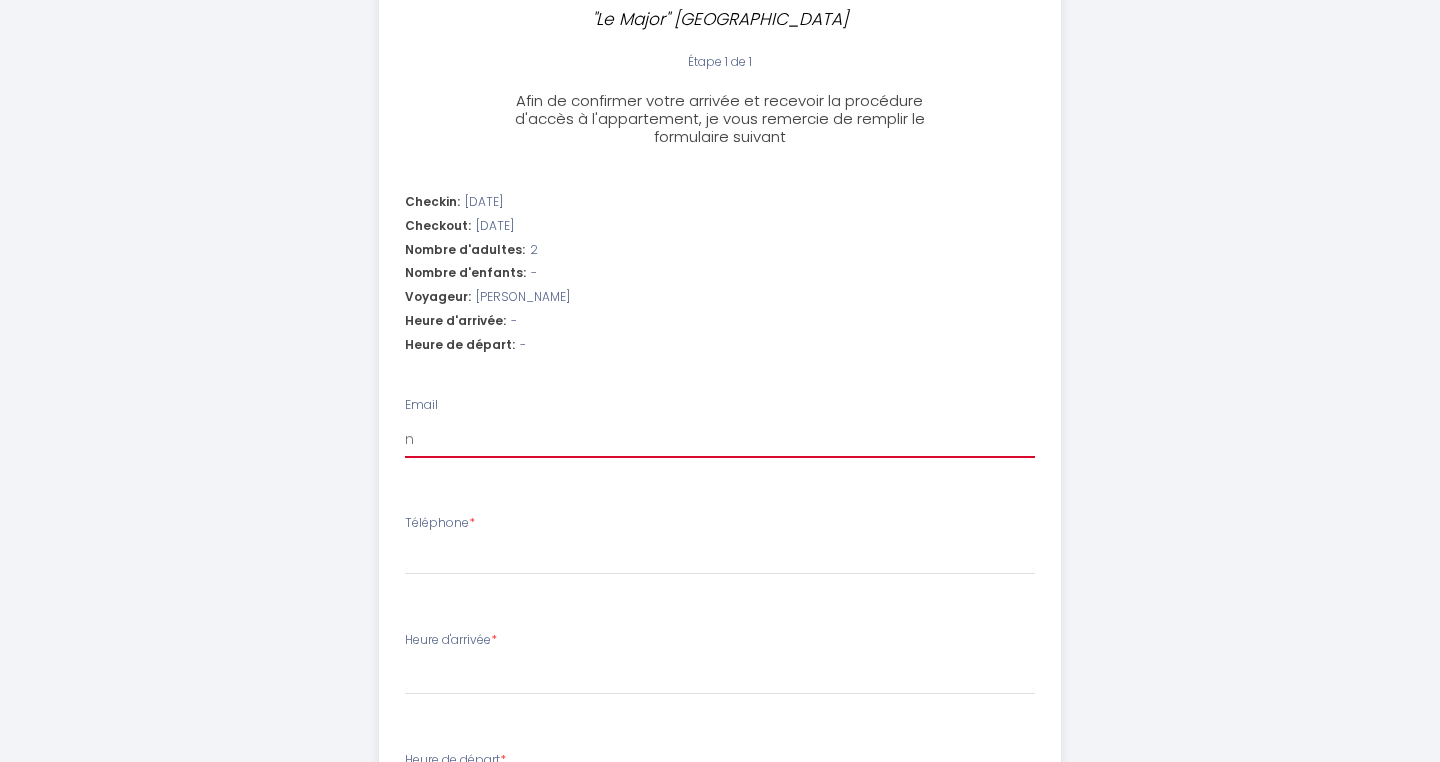 select 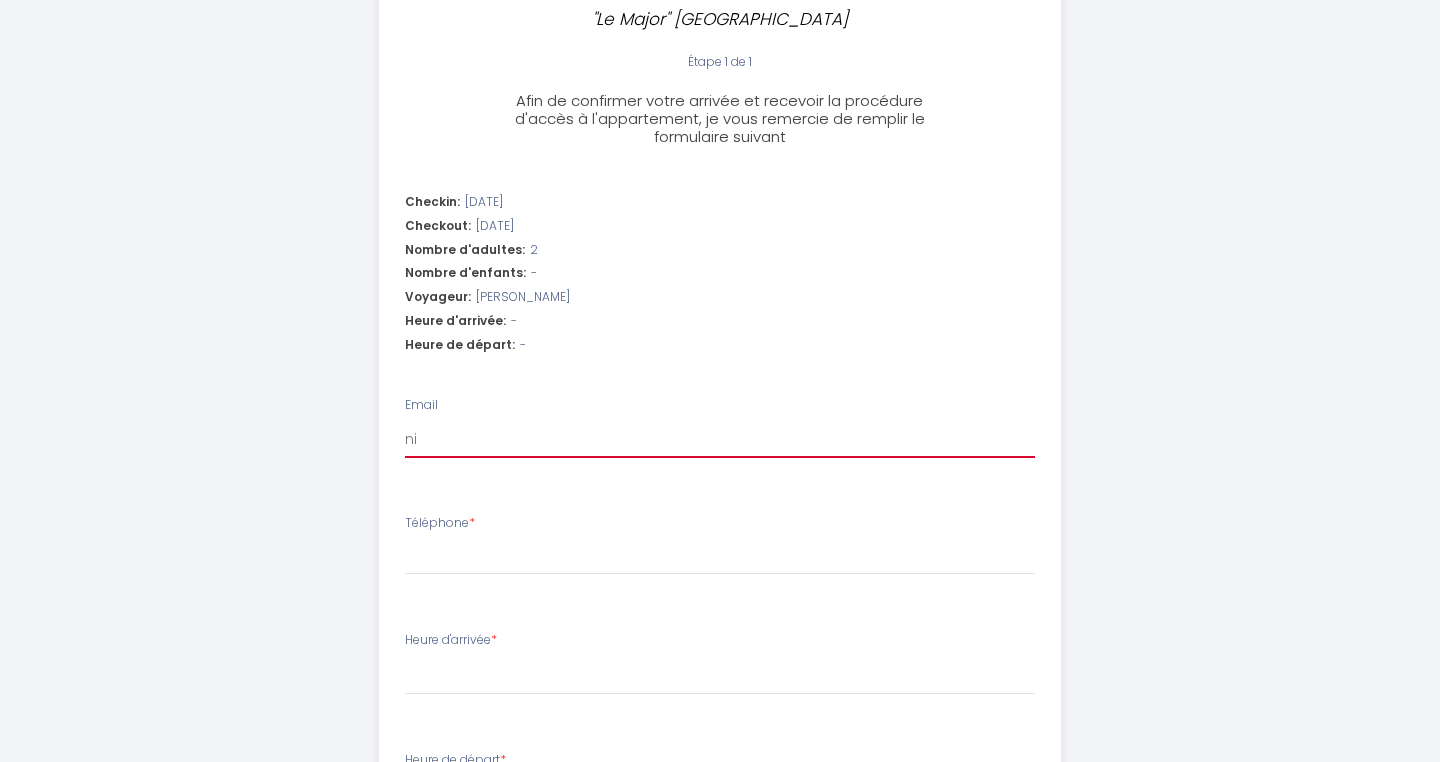 select 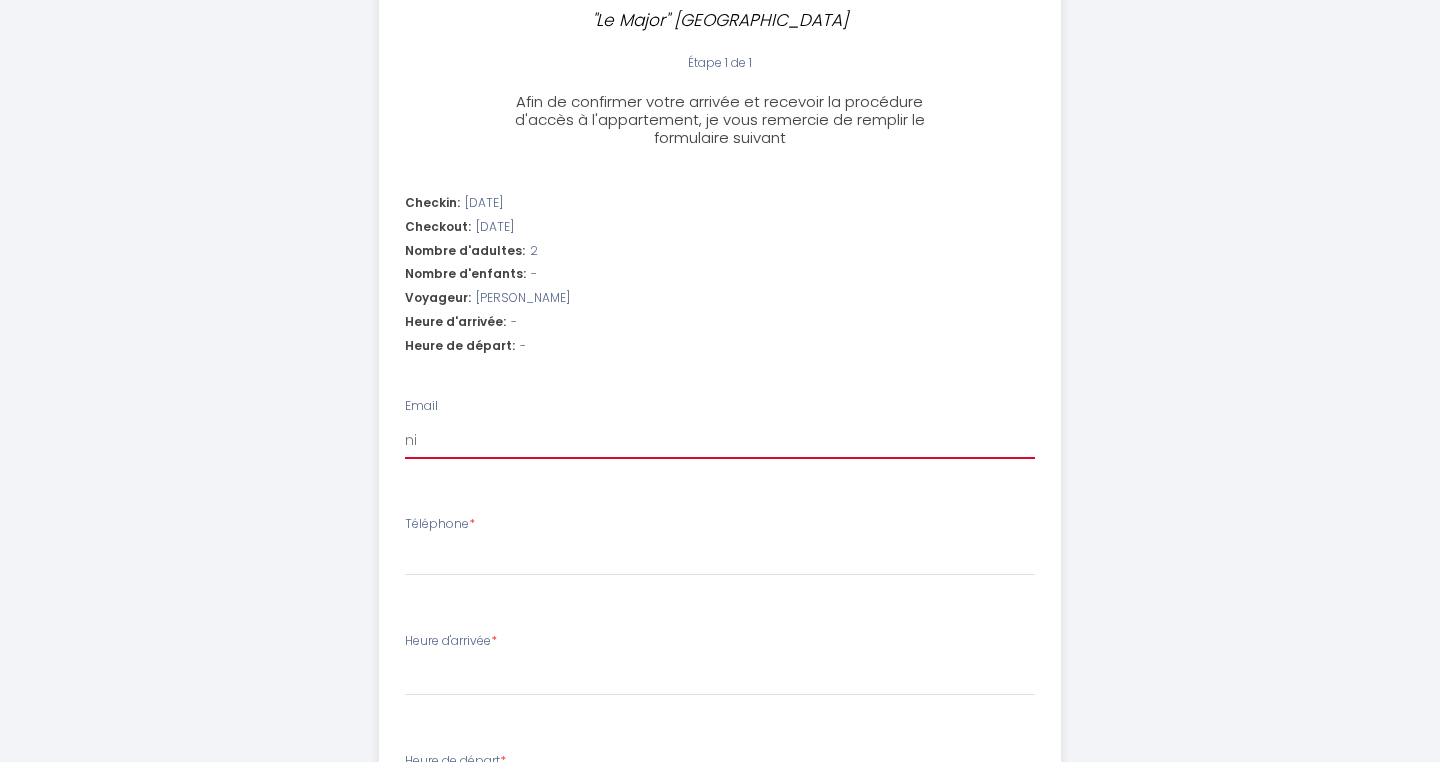 type on "n" 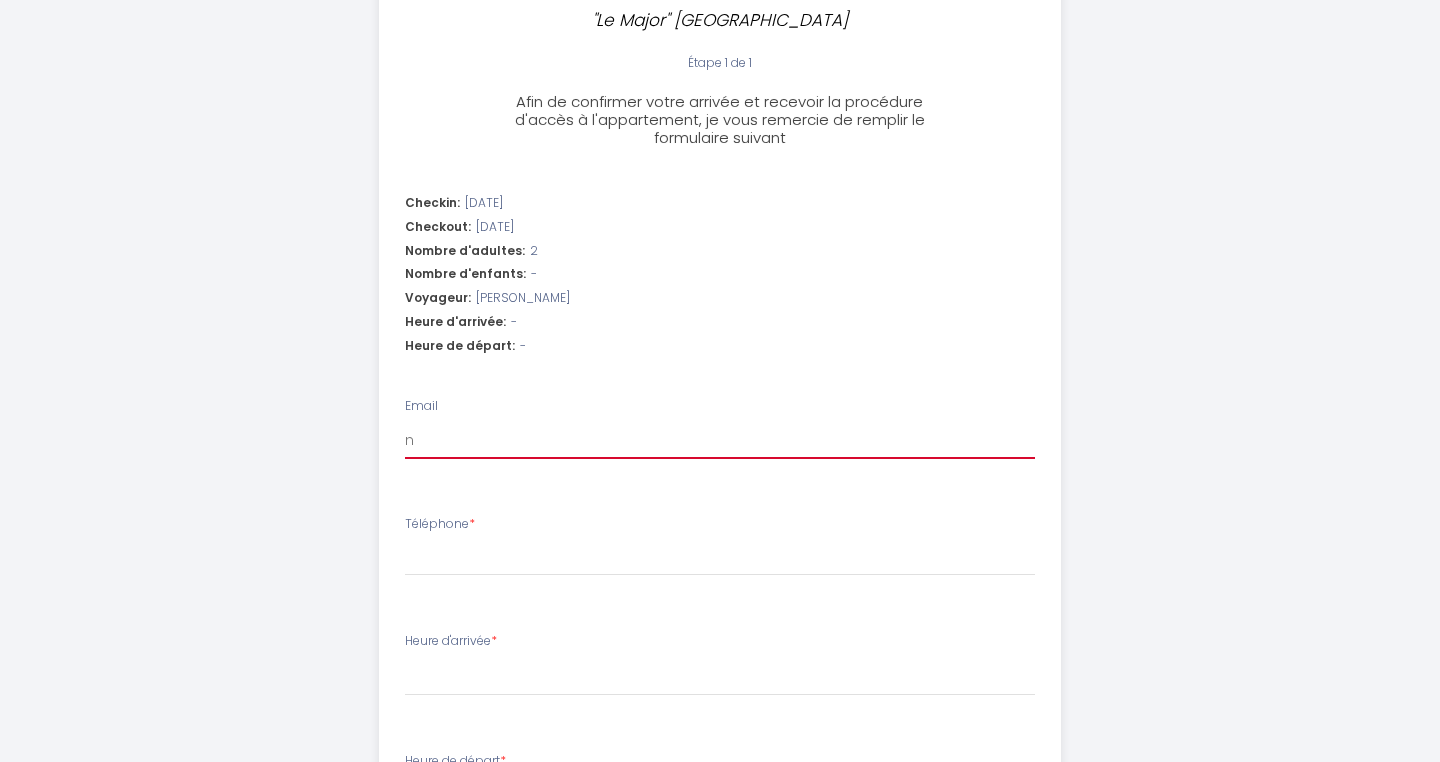 select 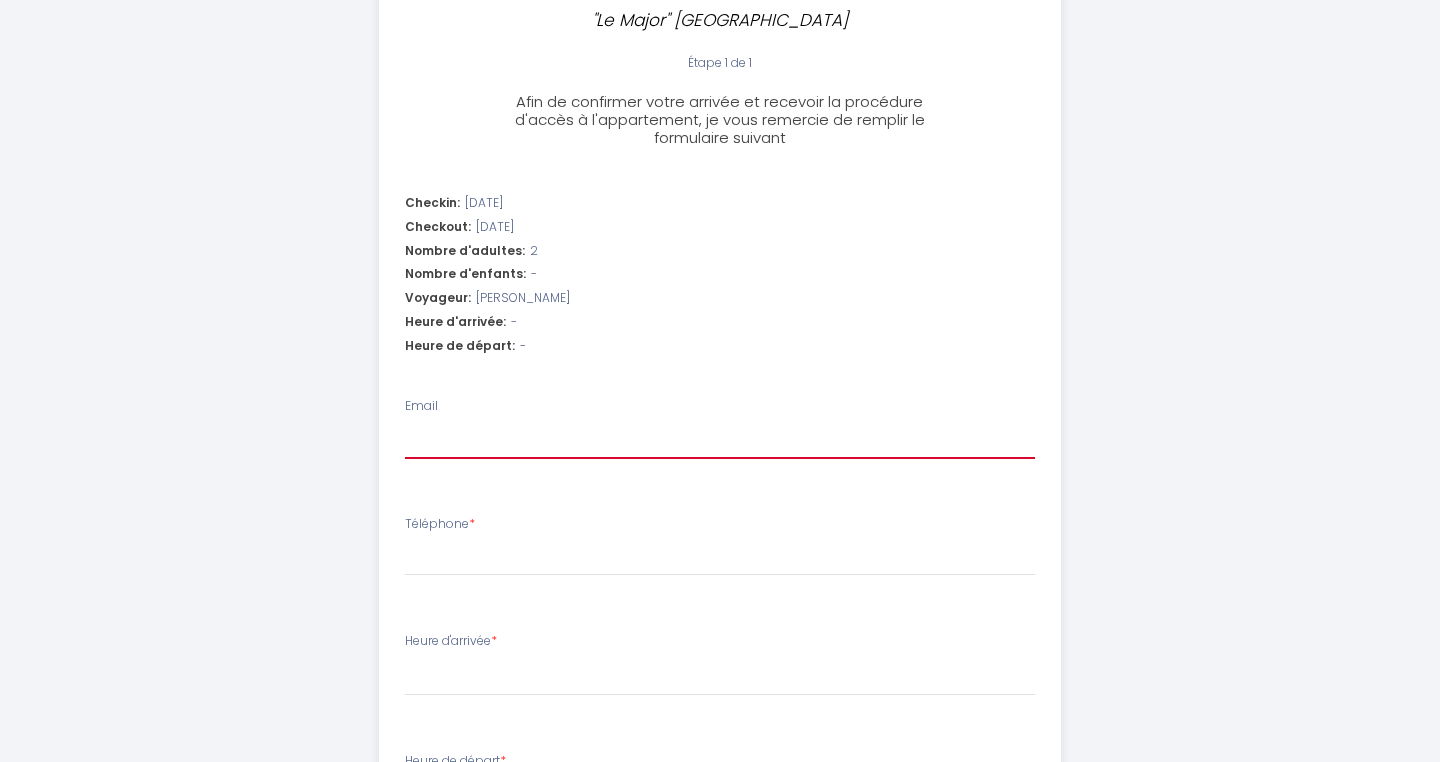 select 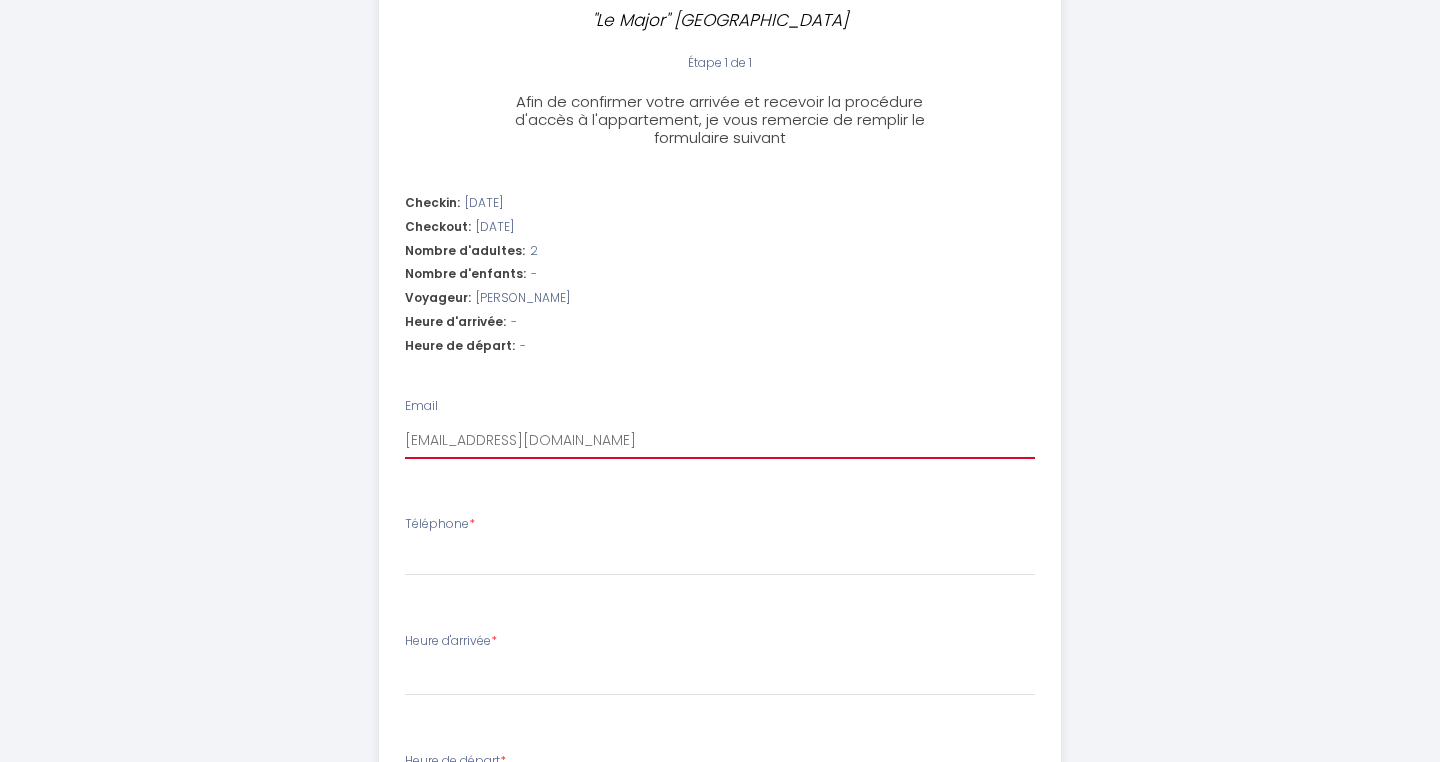 select 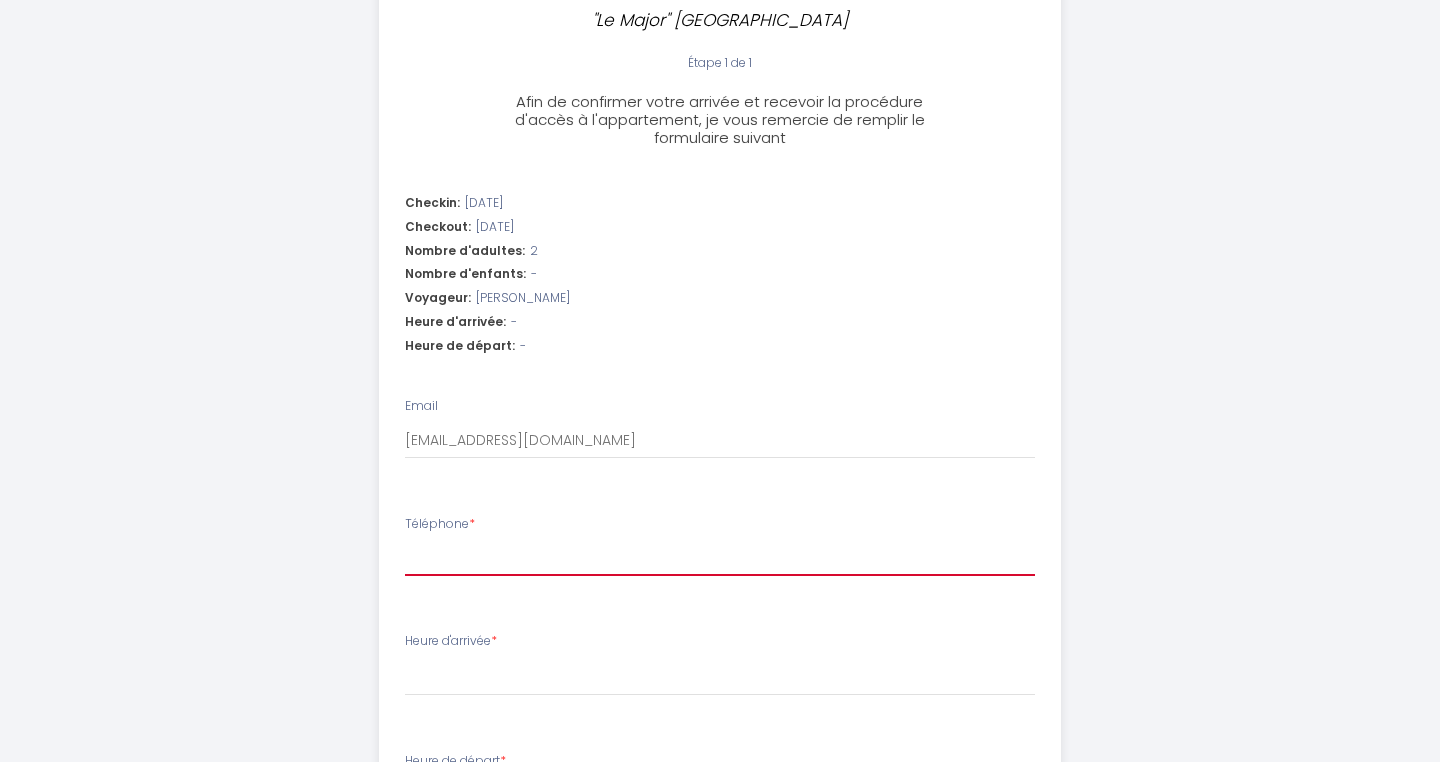 click on "Téléphone
*" at bounding box center (720, 558) 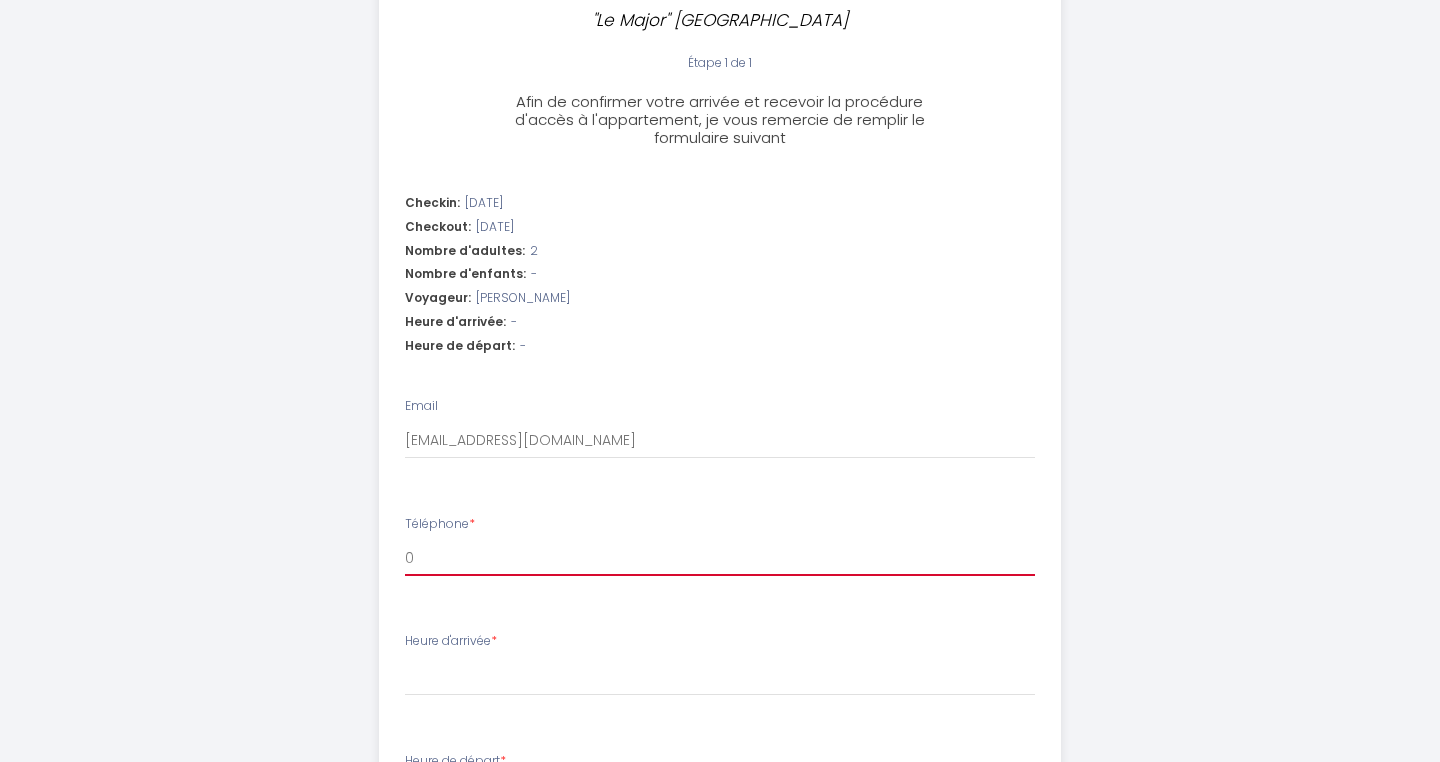 select 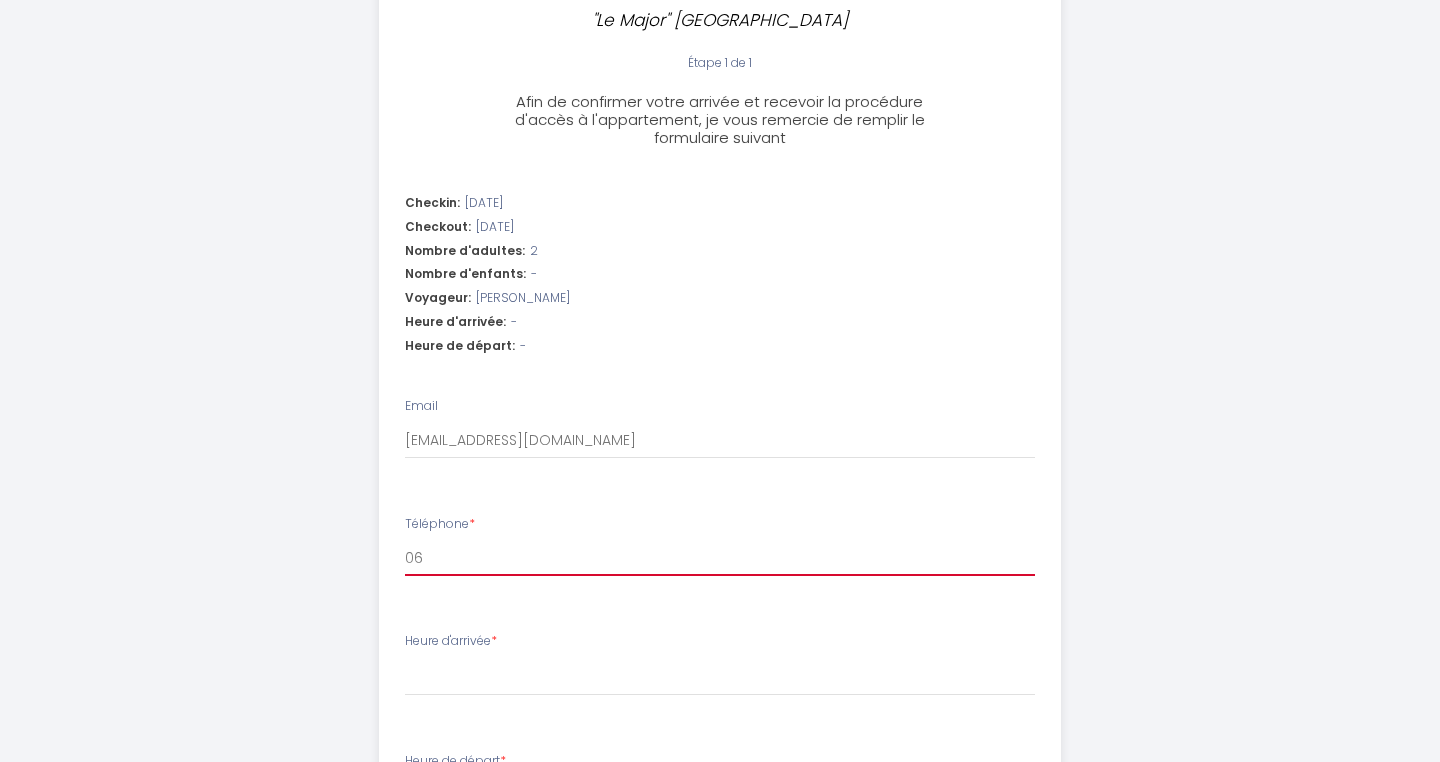 select 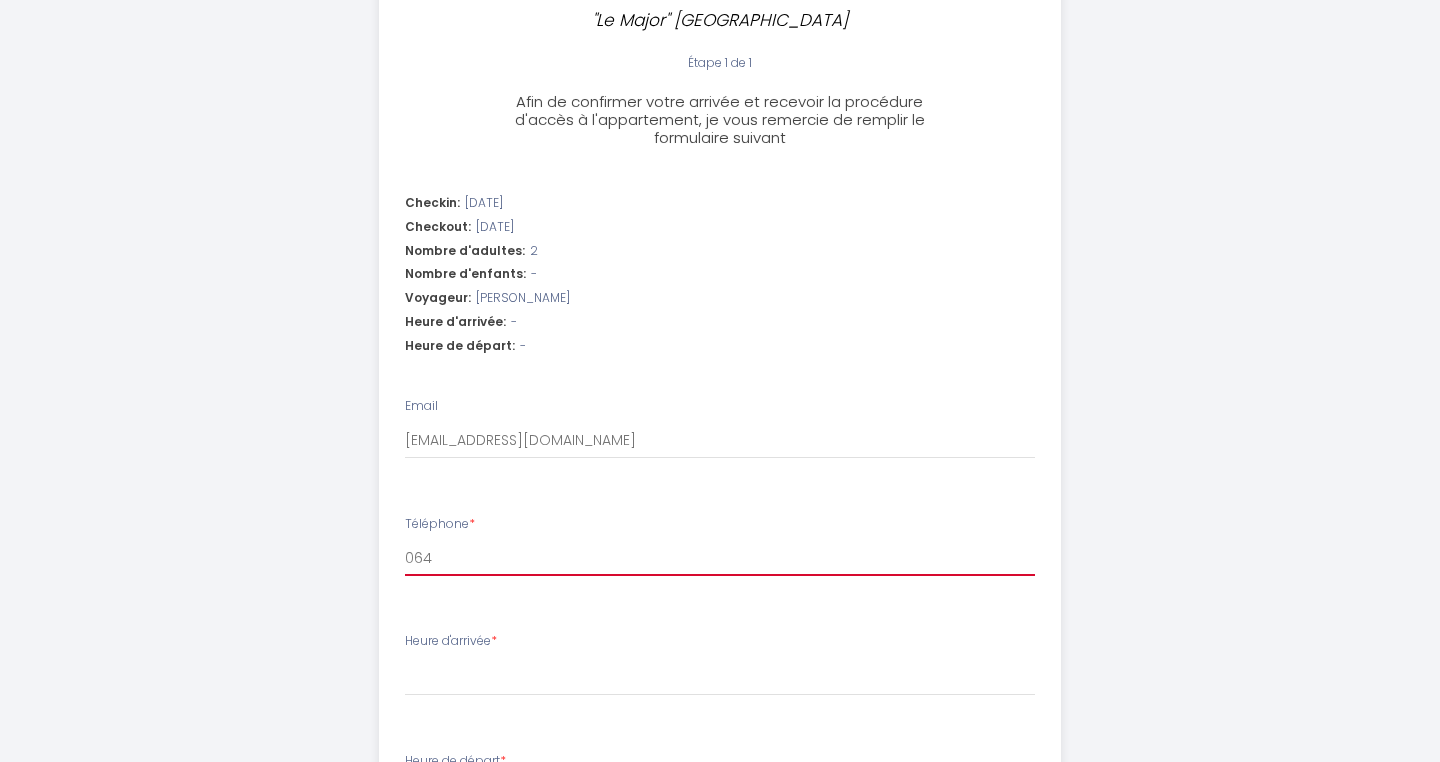select 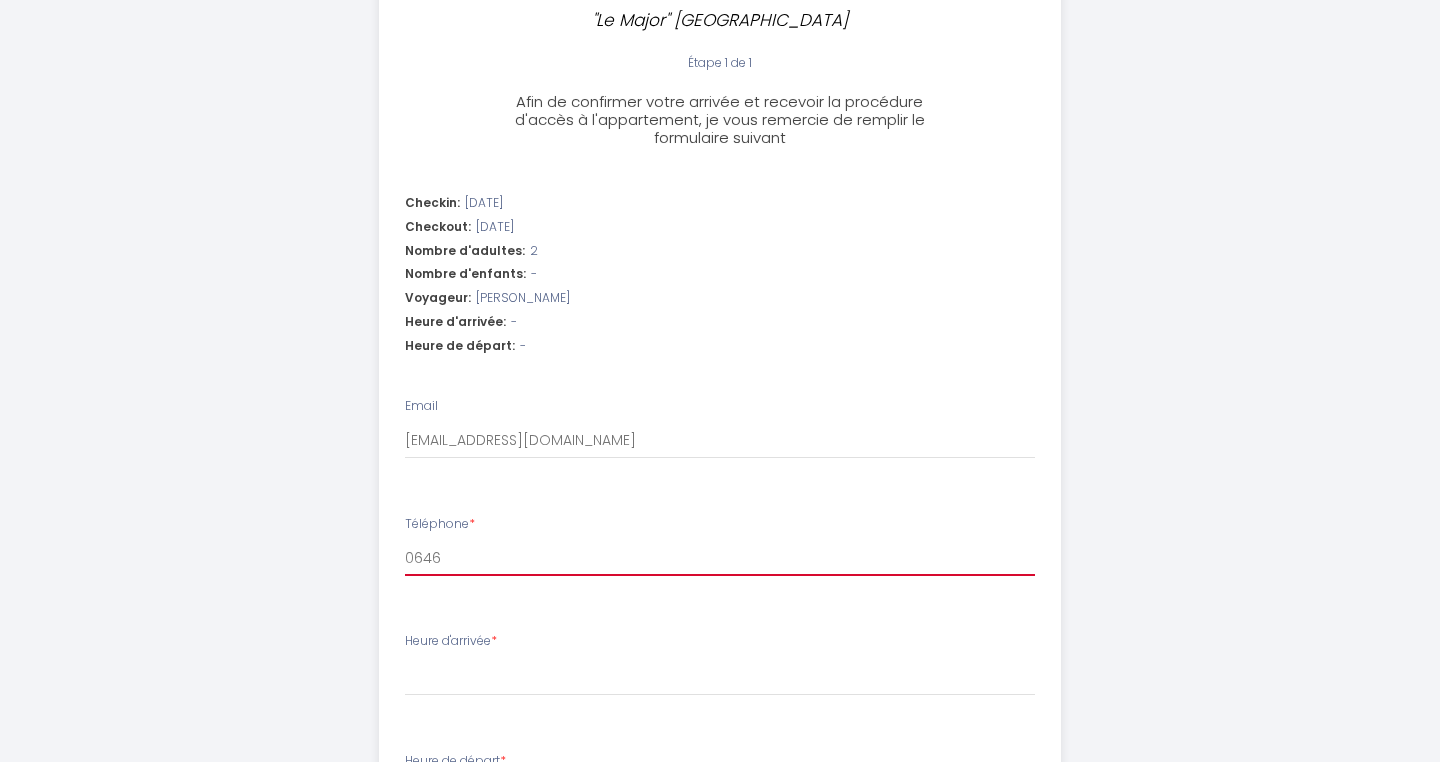 select 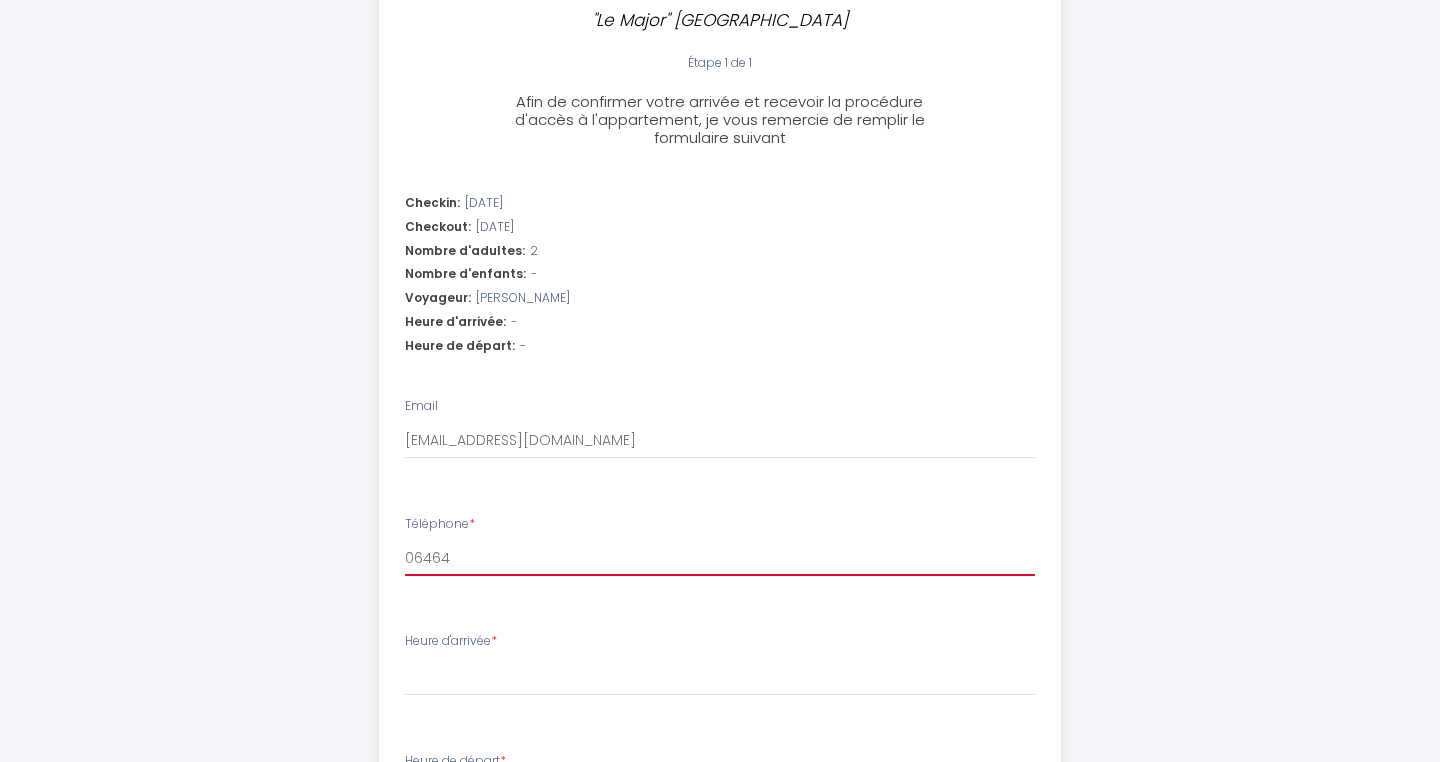 select 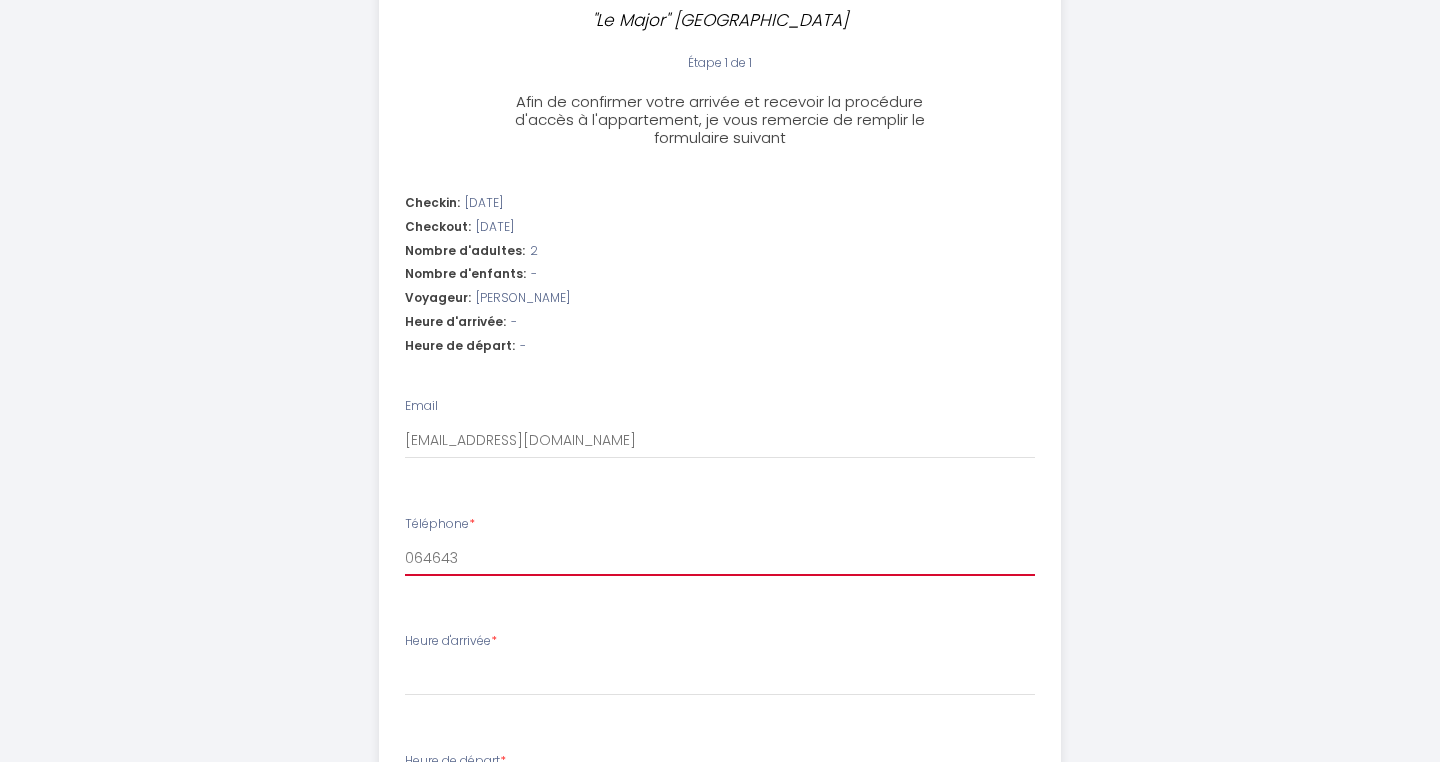 select 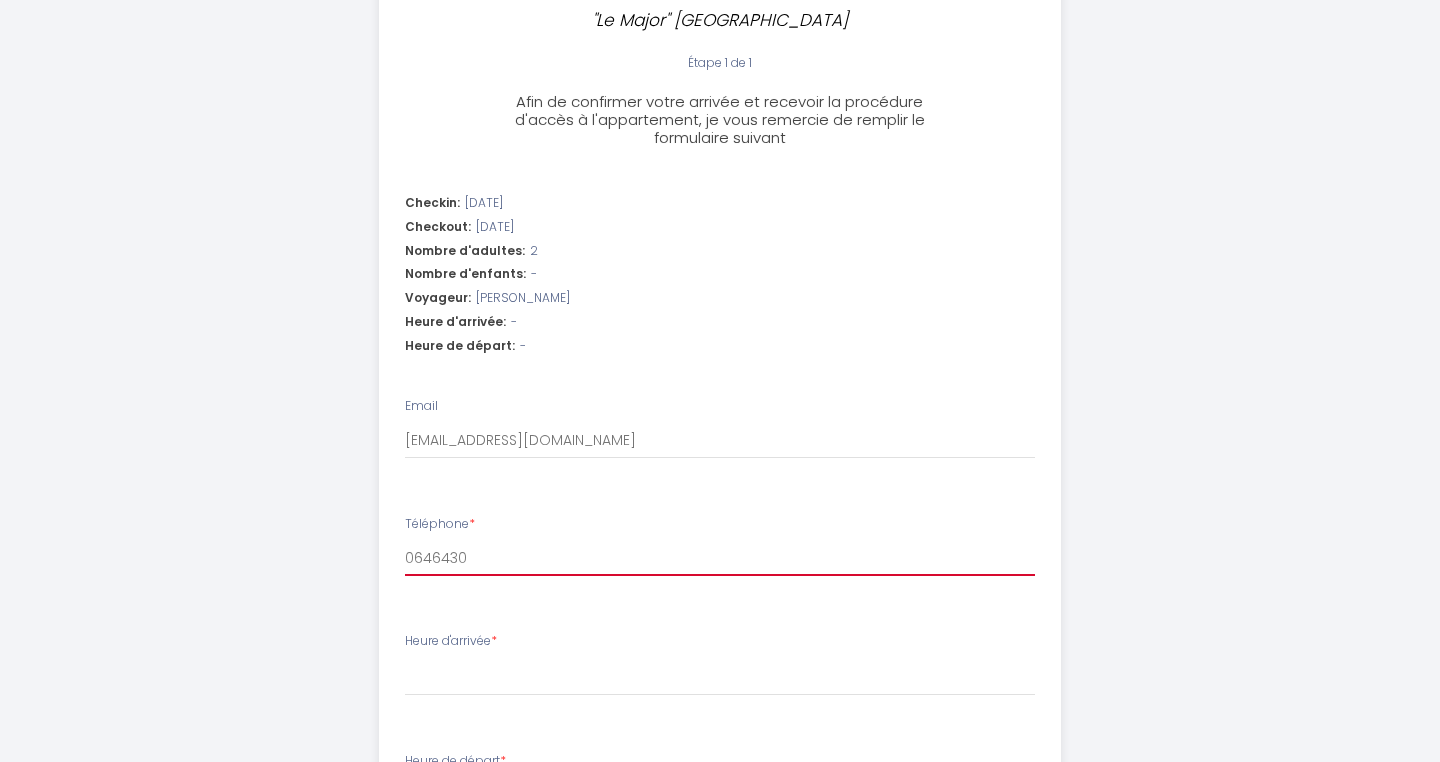 select 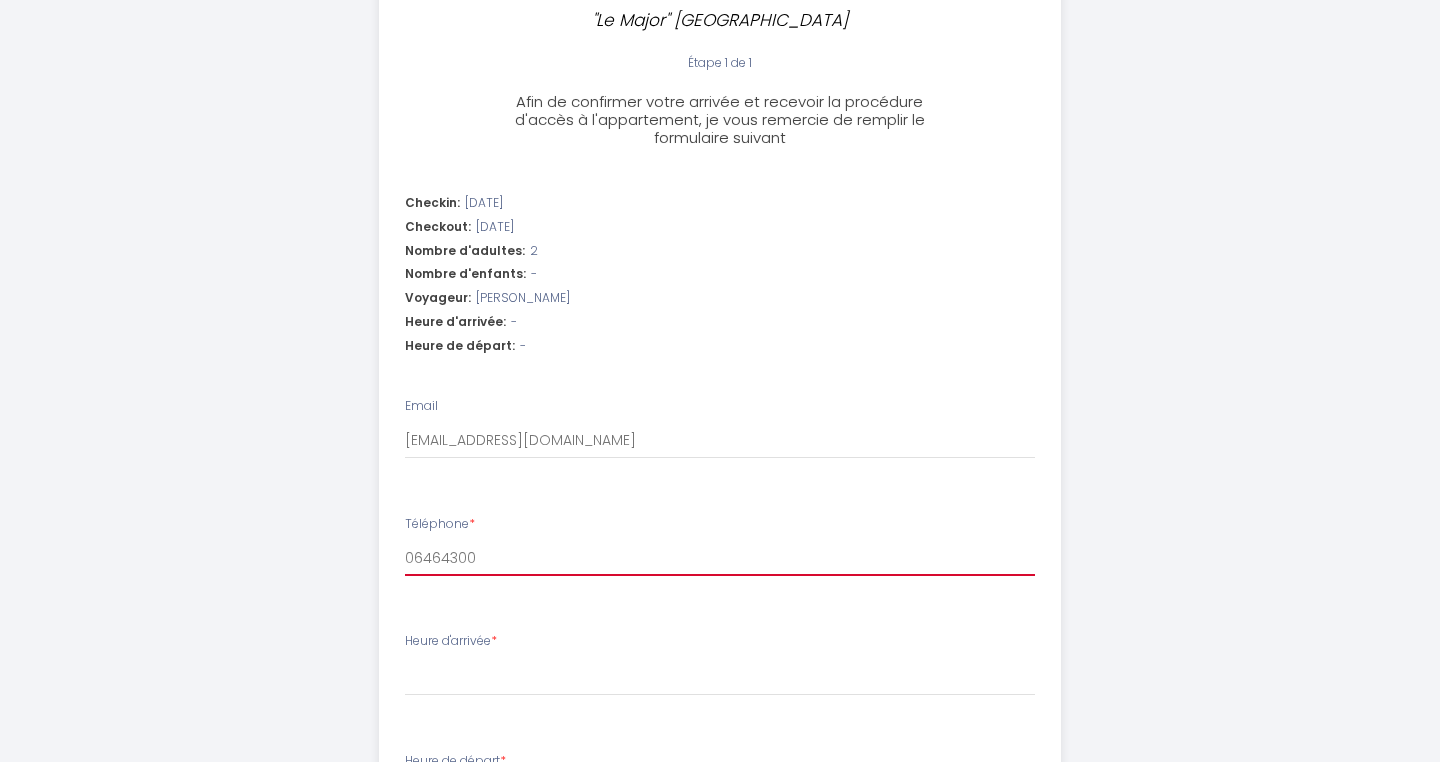 select 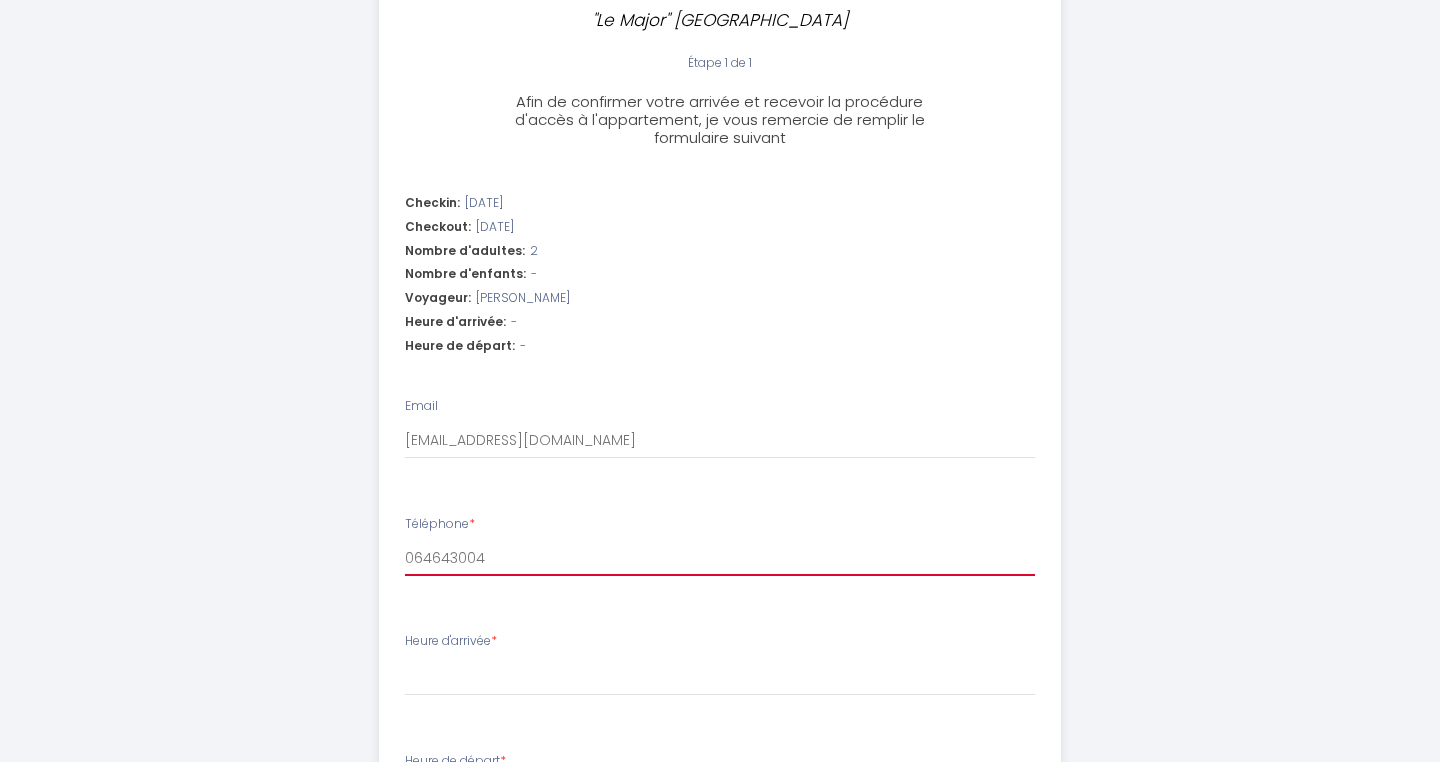 select 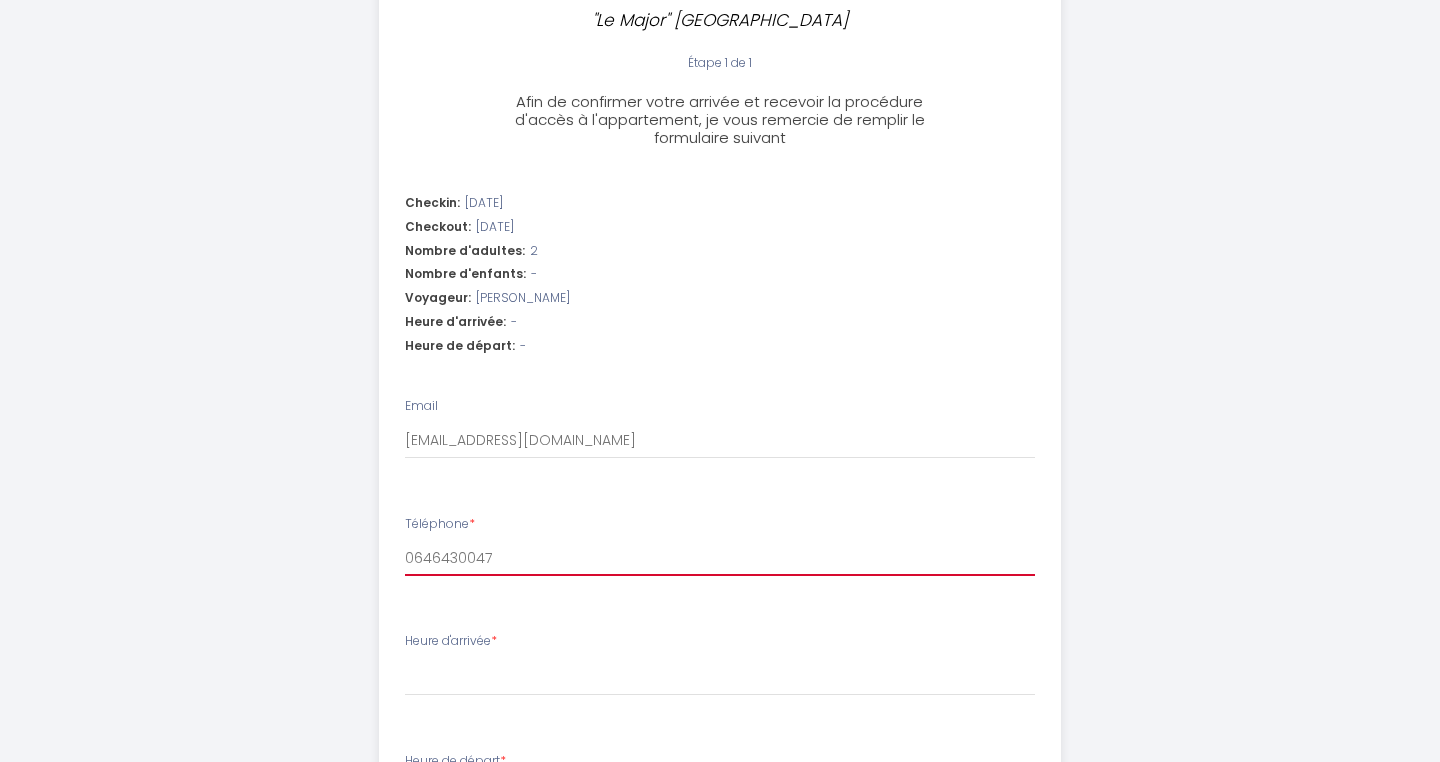 select 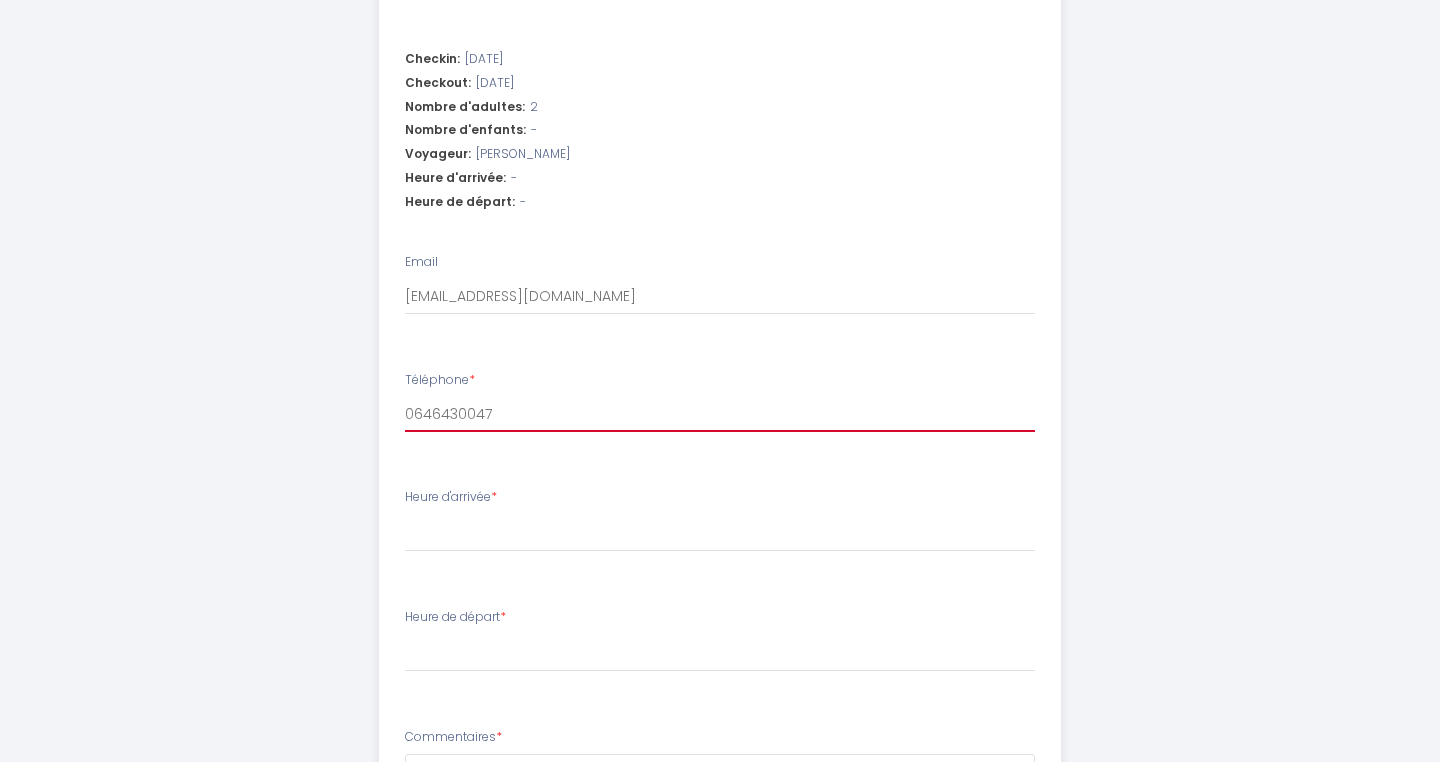 scroll, scrollTop: 661, scrollLeft: 0, axis: vertical 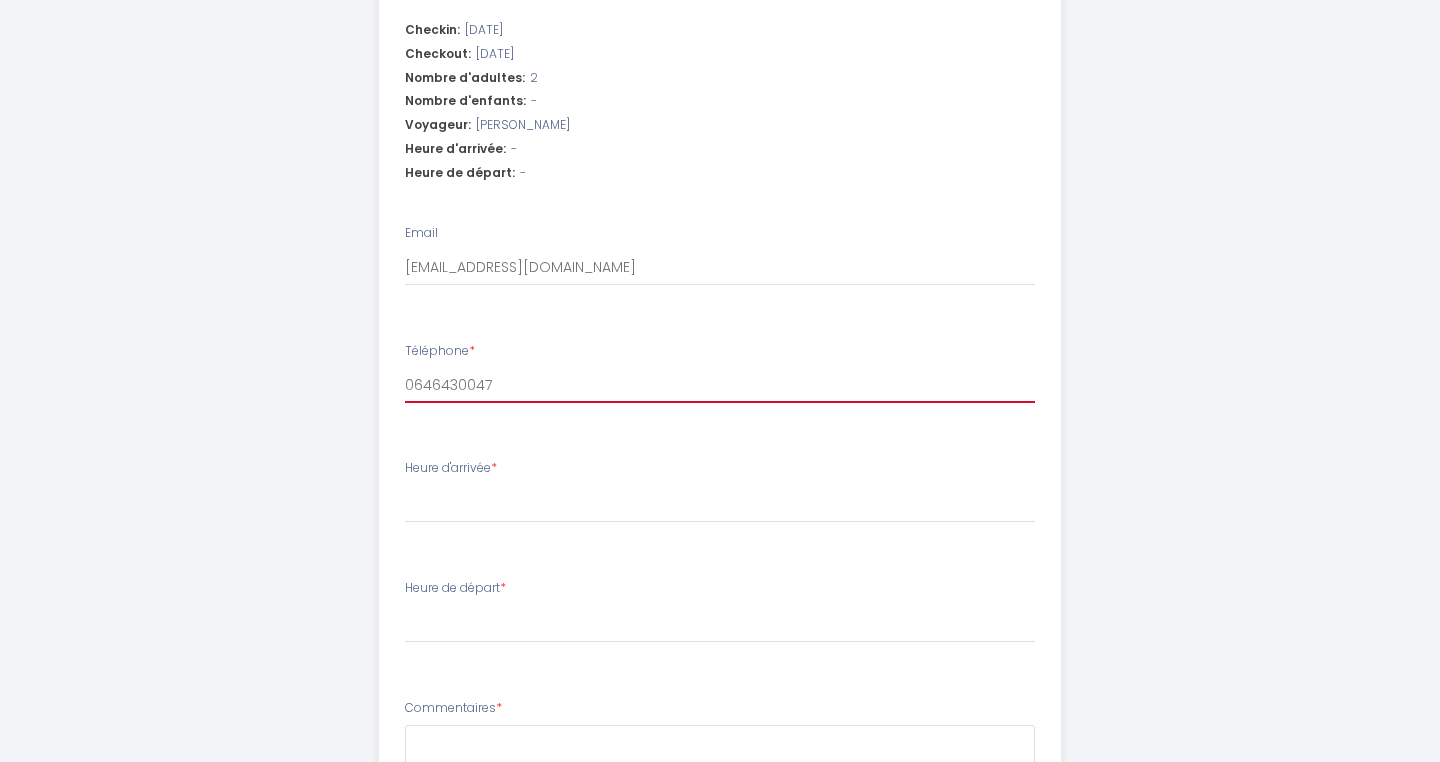 type on "0646430047" 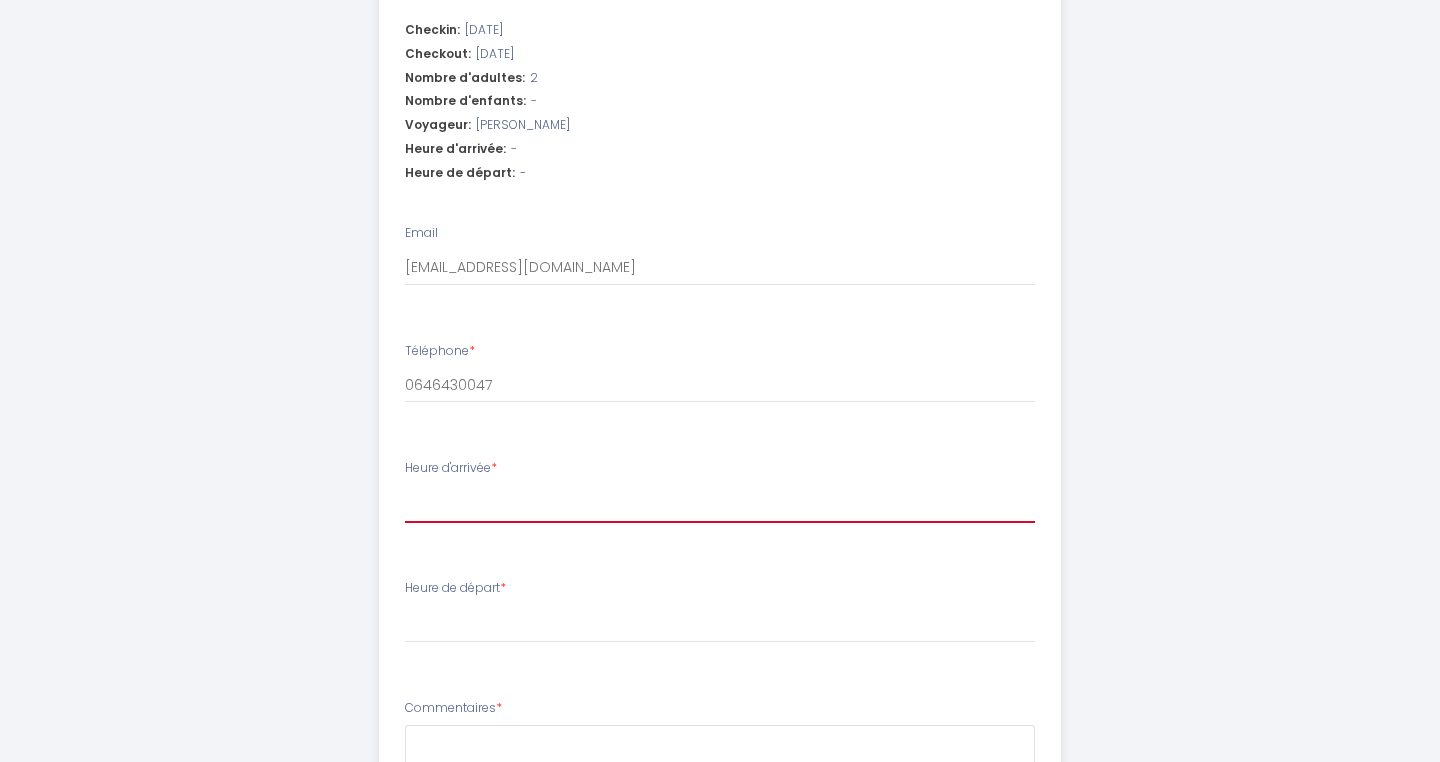 click on "14:00 14:30 15:00 15:30 16:00 16:30 17:00 17:30 18:00 18:30 19:00 19:30 20:00 20:30 21:00 21:30 22:00 22:30 23:00 23:30" at bounding box center (720, 504) 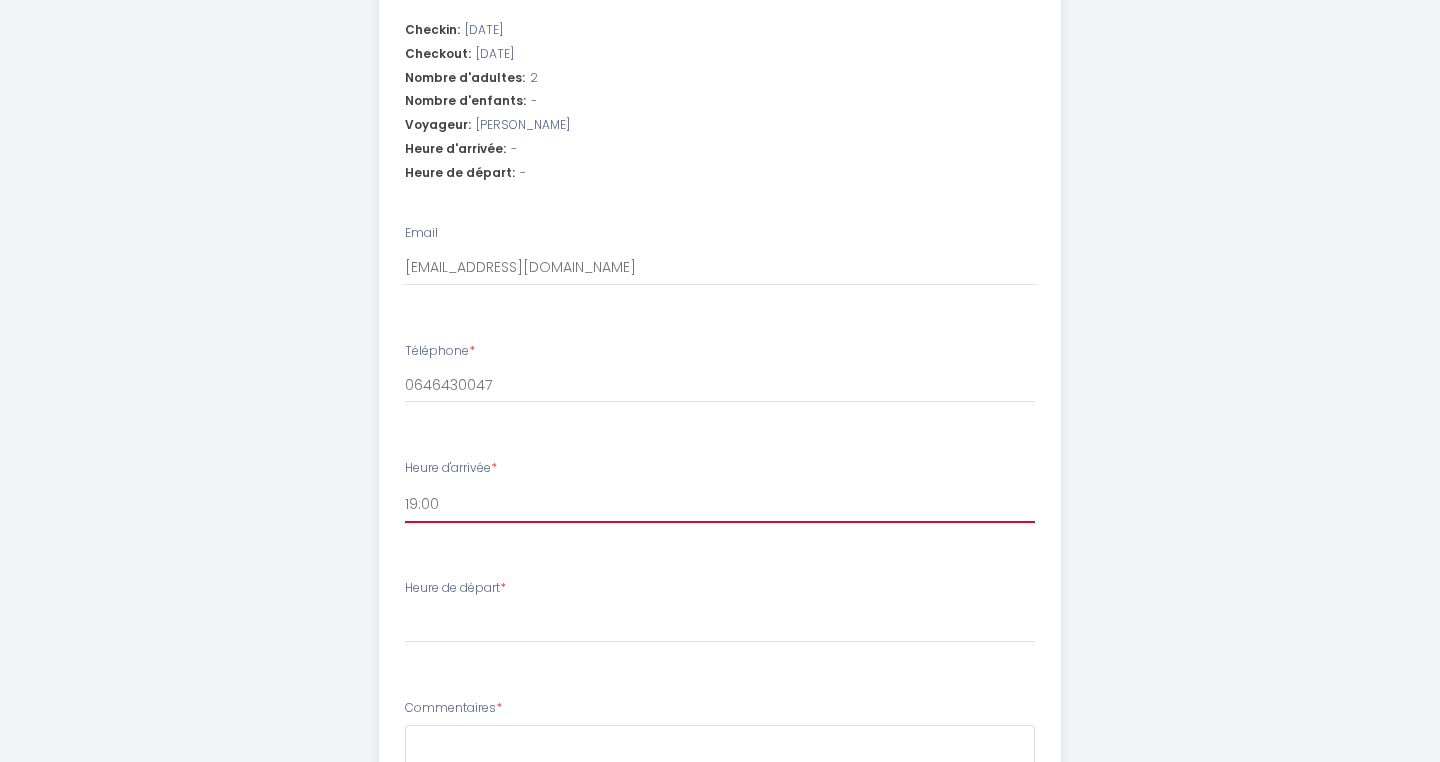 click on "19:00" at bounding box center (0, 0) 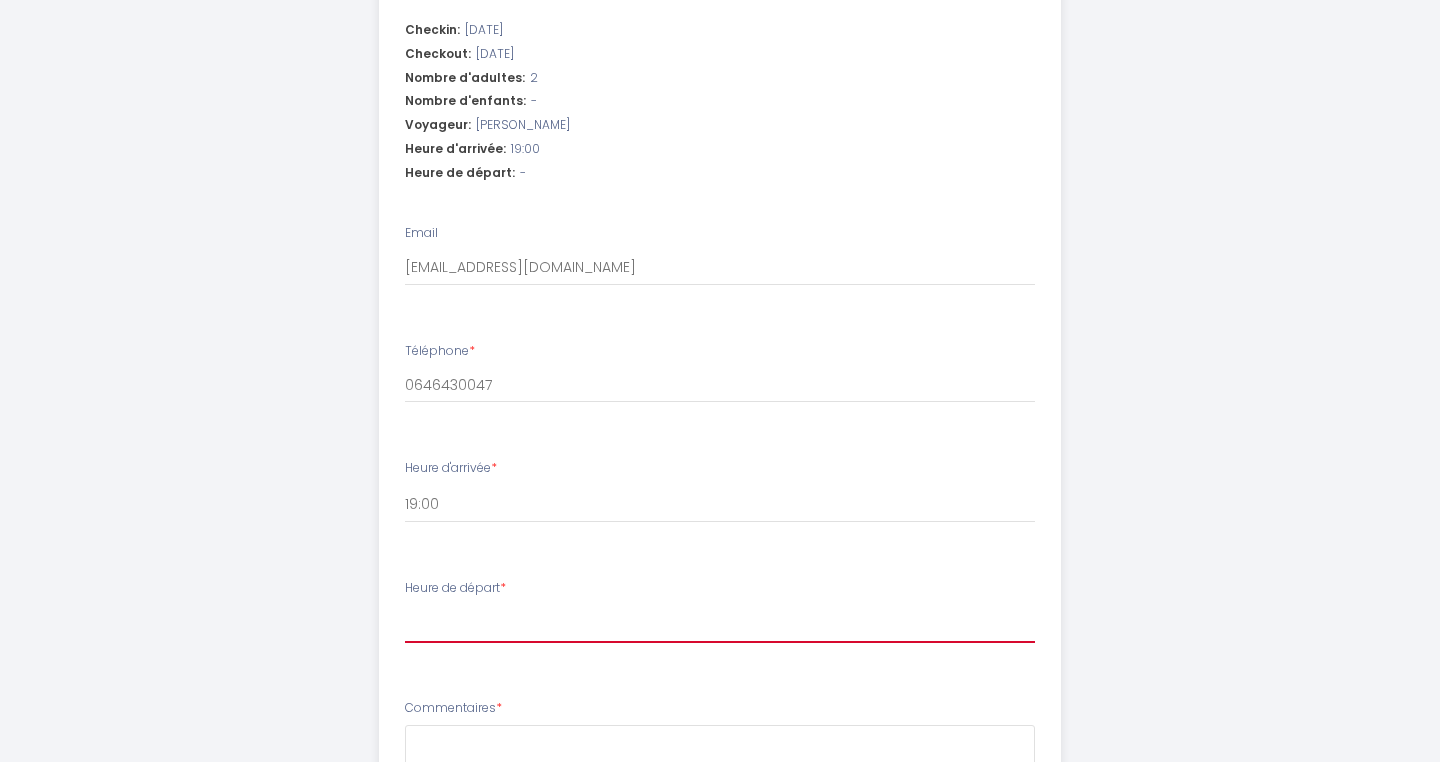 click on "00:00 00:30 01:00 01:30 02:00 02:30 03:00 03:30 04:00 04:30 05:00 05:30 06:00 06:30 07:00 07:30 08:00 08:30 09:00 09:30 10:00 10:30 11:00" at bounding box center (720, 624) 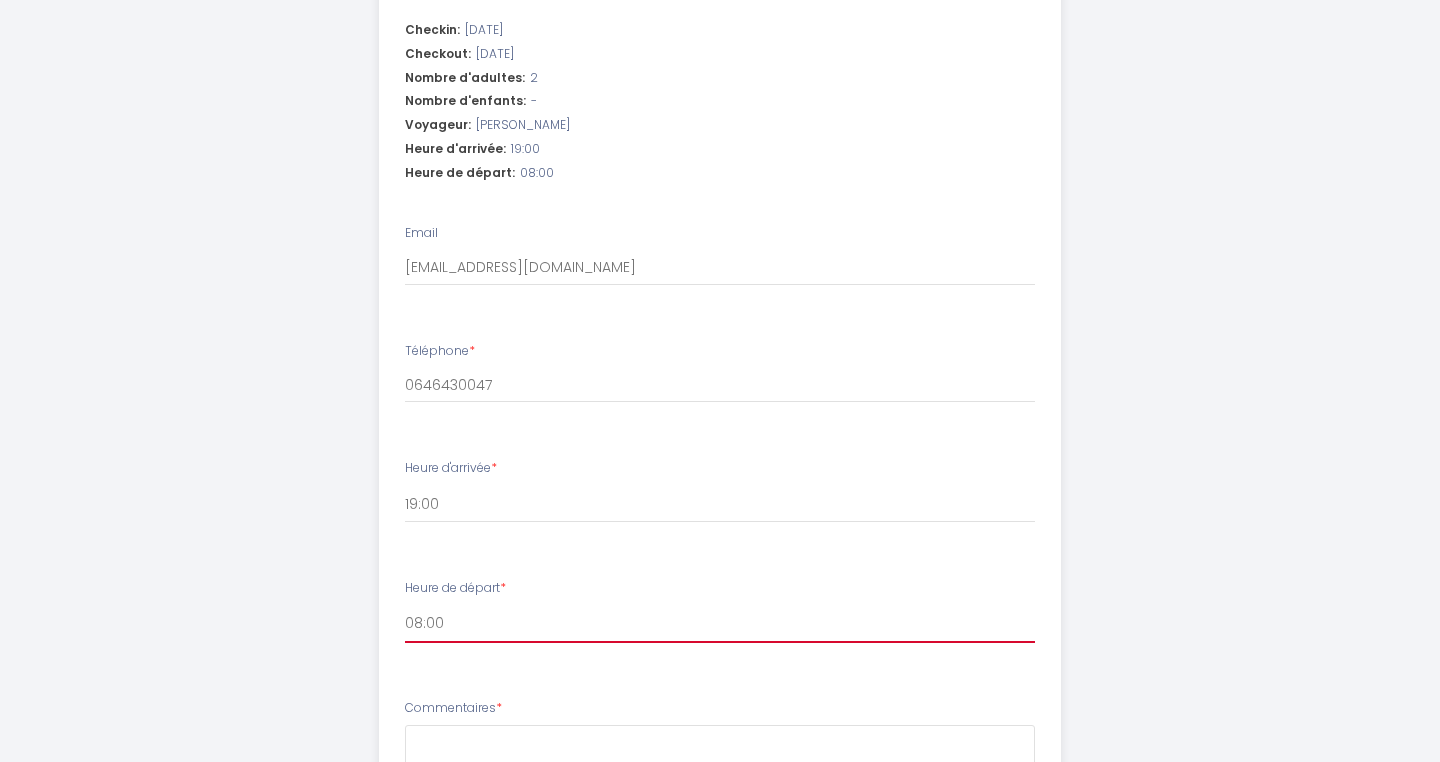 click on "00:00 00:30 01:00 01:30 02:00 02:30 03:00 03:30 04:00 04:30 05:00 05:30 06:00 06:30 07:00 07:30 08:00 08:30 09:00 09:30 10:00 10:30 11:00" at bounding box center [720, 624] 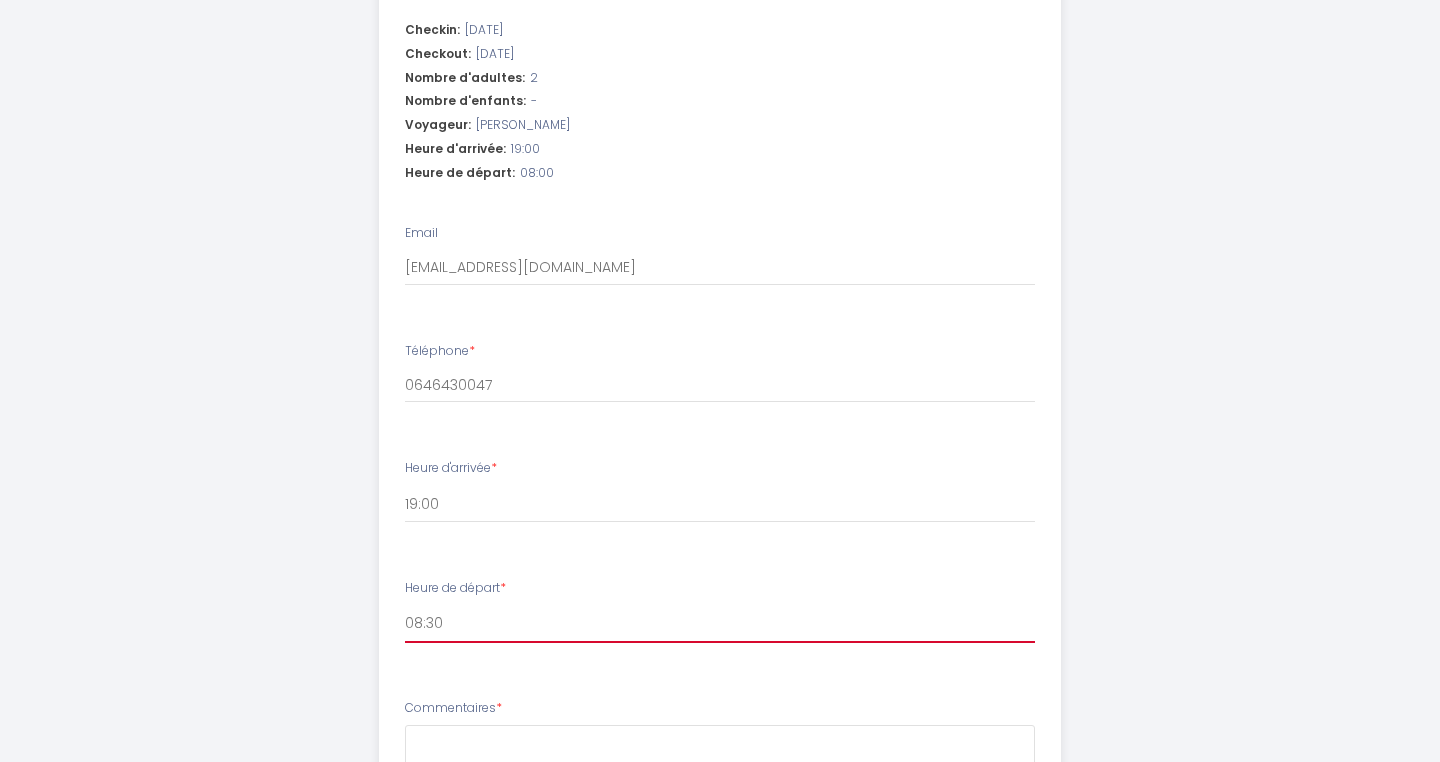 click on "08:30" at bounding box center (0, 0) 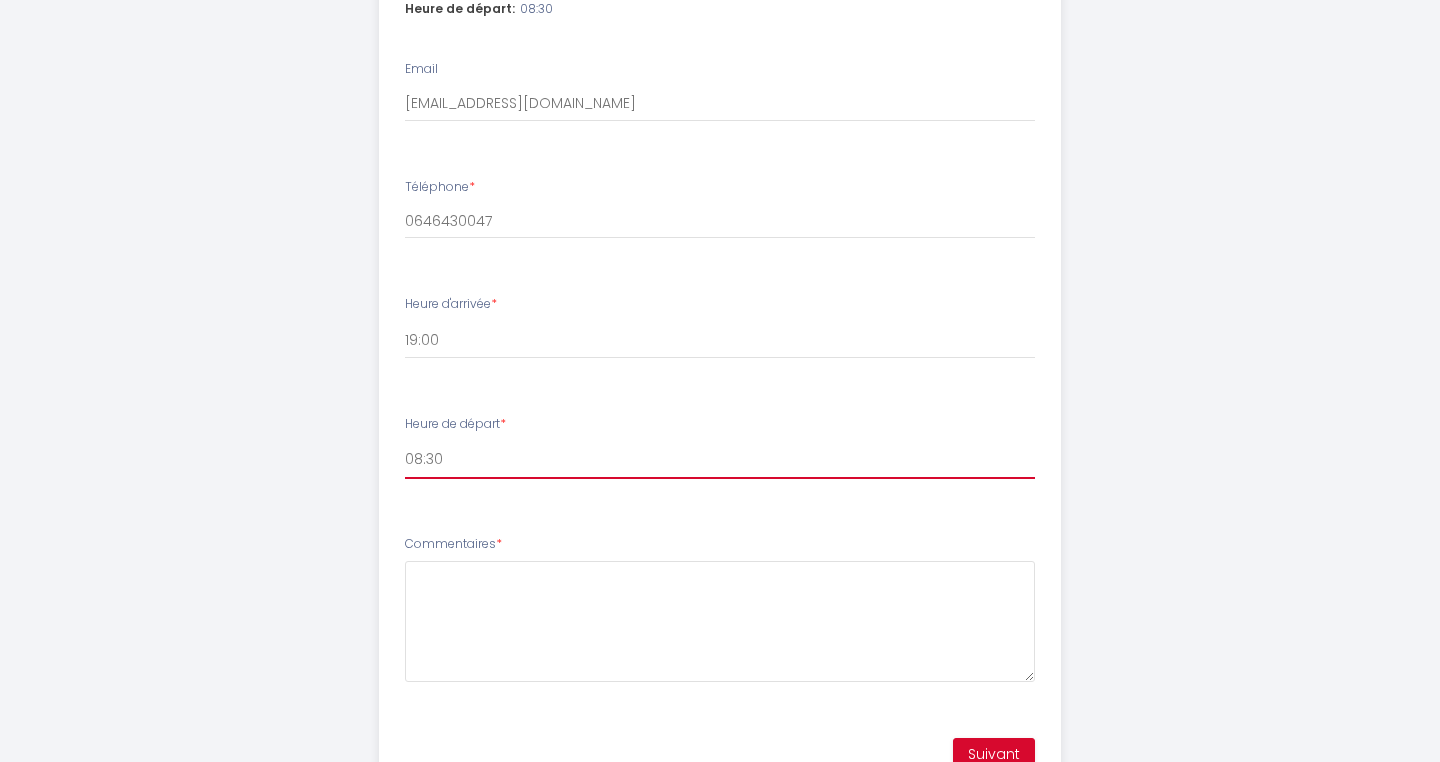 scroll, scrollTop: 918, scrollLeft: 0, axis: vertical 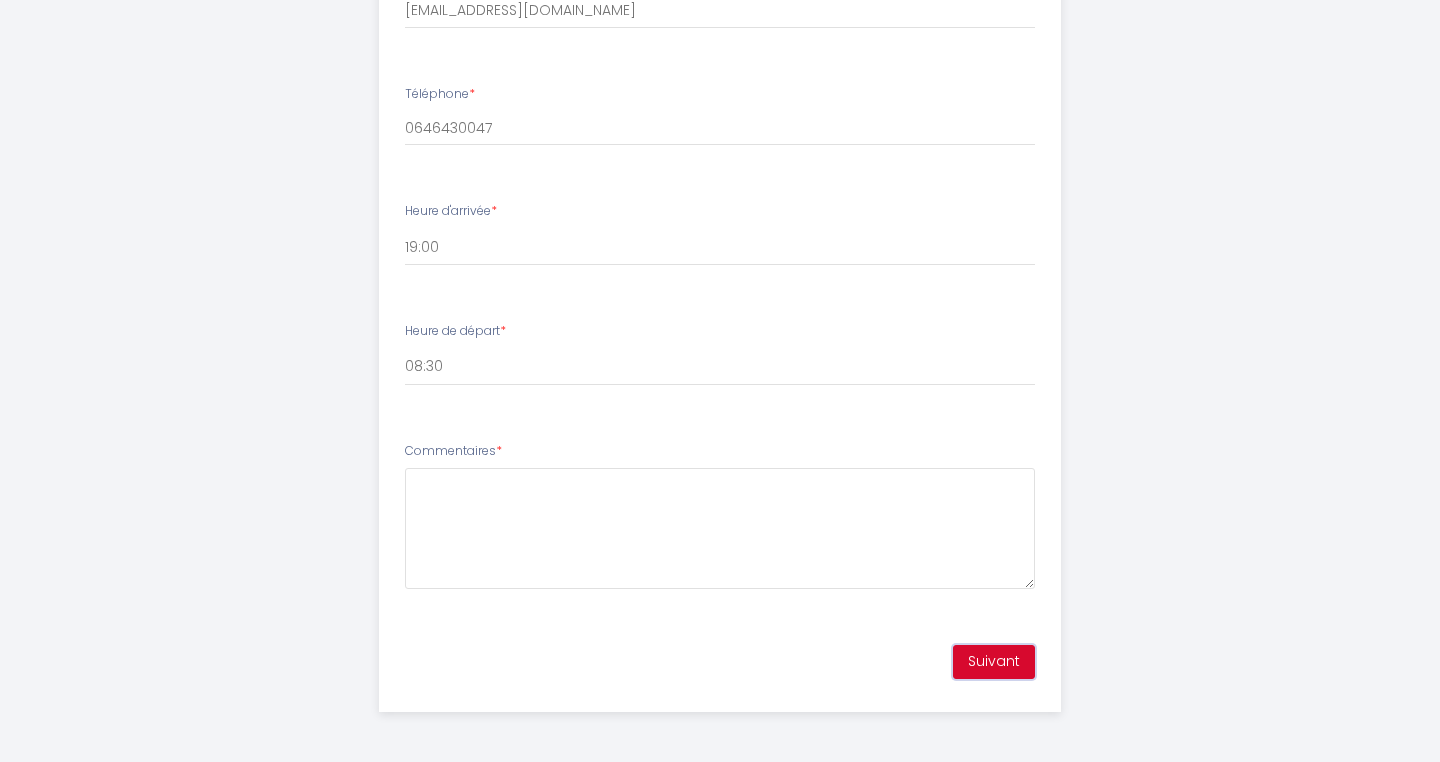 click on "Suivant" at bounding box center [994, 662] 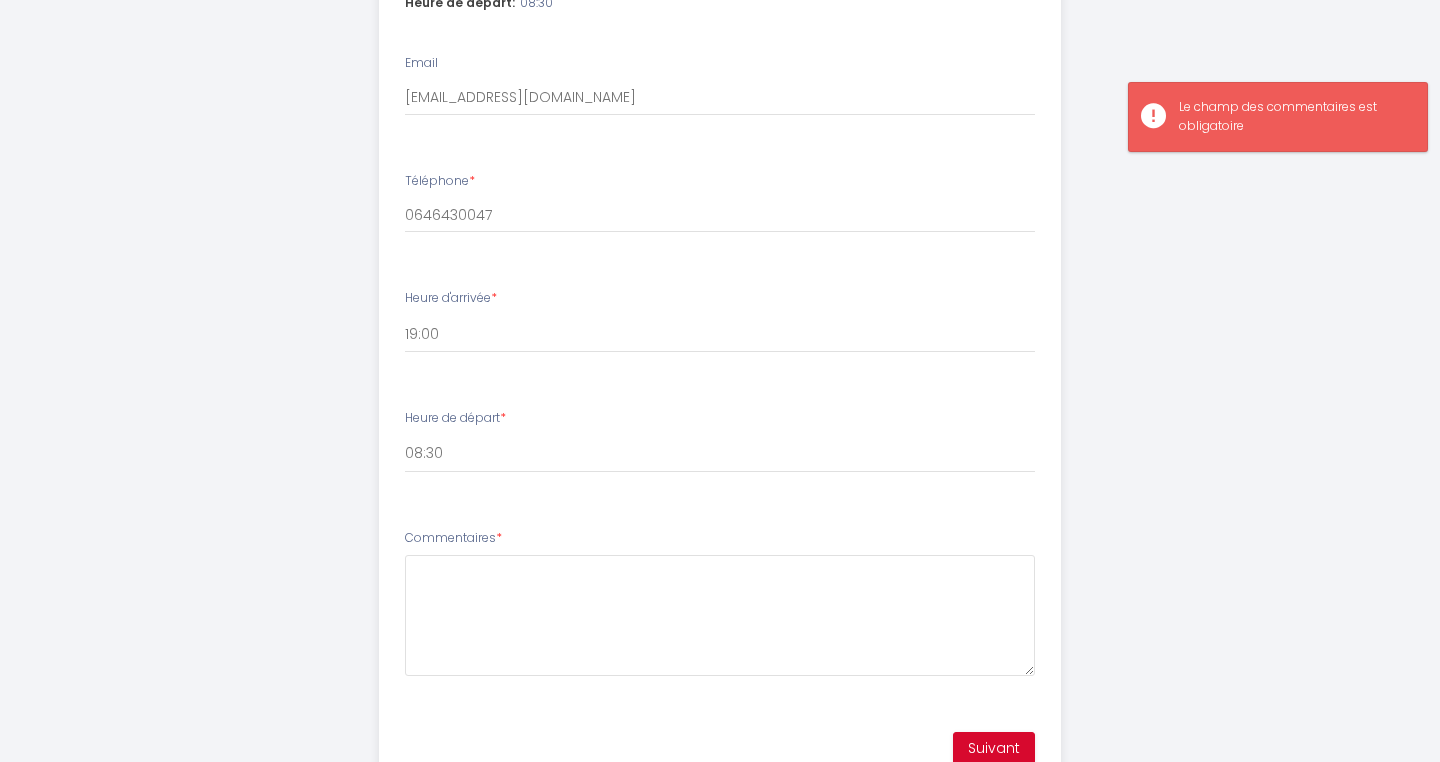 scroll, scrollTop: 918, scrollLeft: 0, axis: vertical 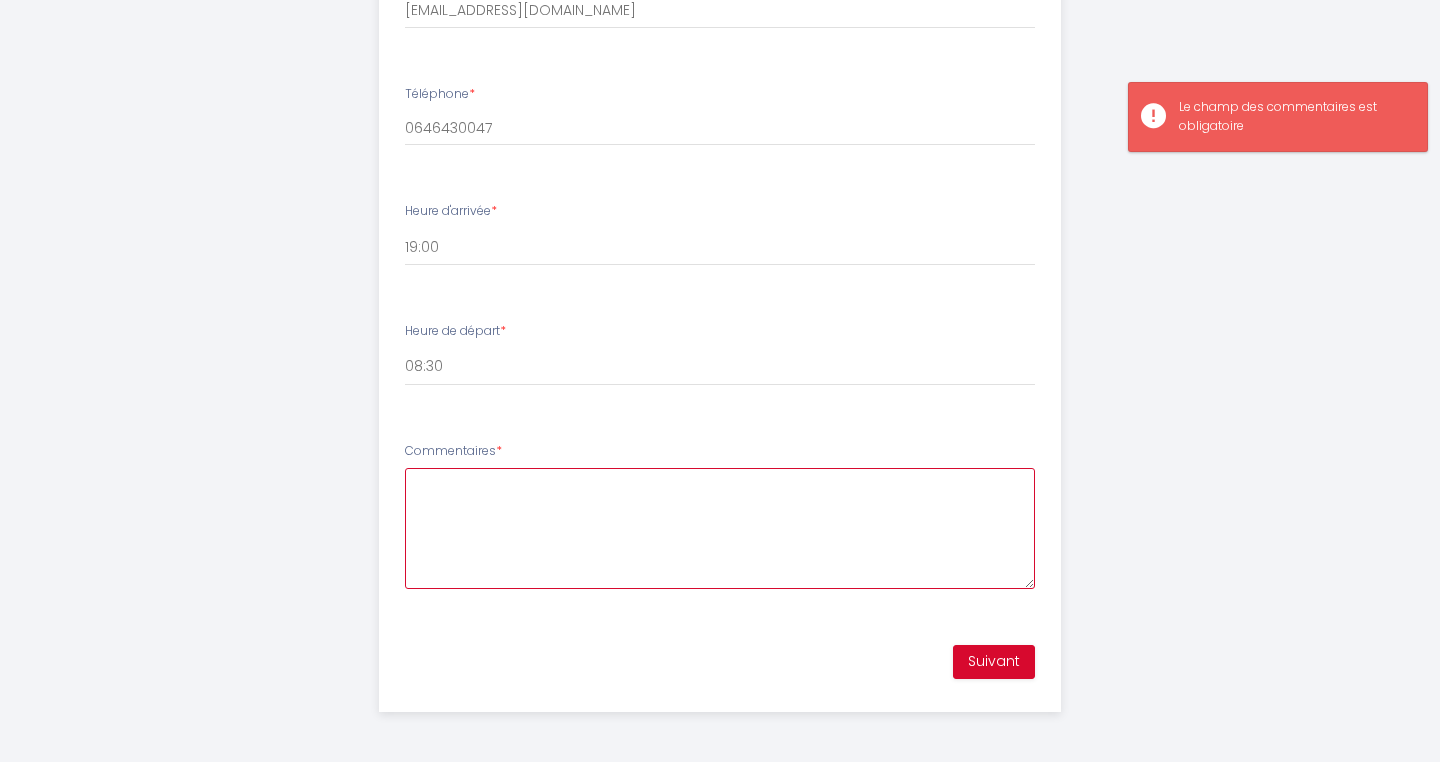 click on "Commentaires
*" at bounding box center (720, 528) 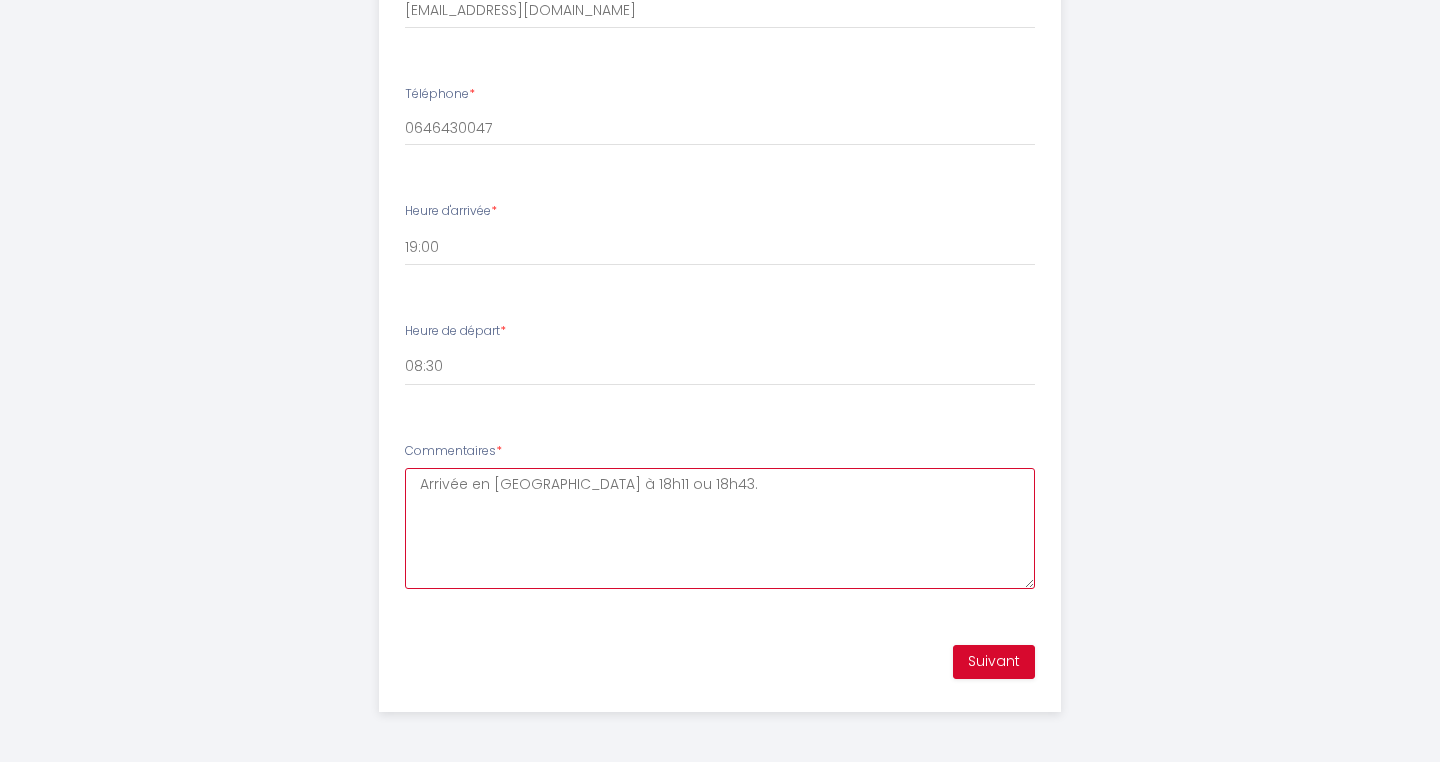 type on "Arrivée en [GEOGRAPHIC_DATA] à 18h11 ou 18h43." 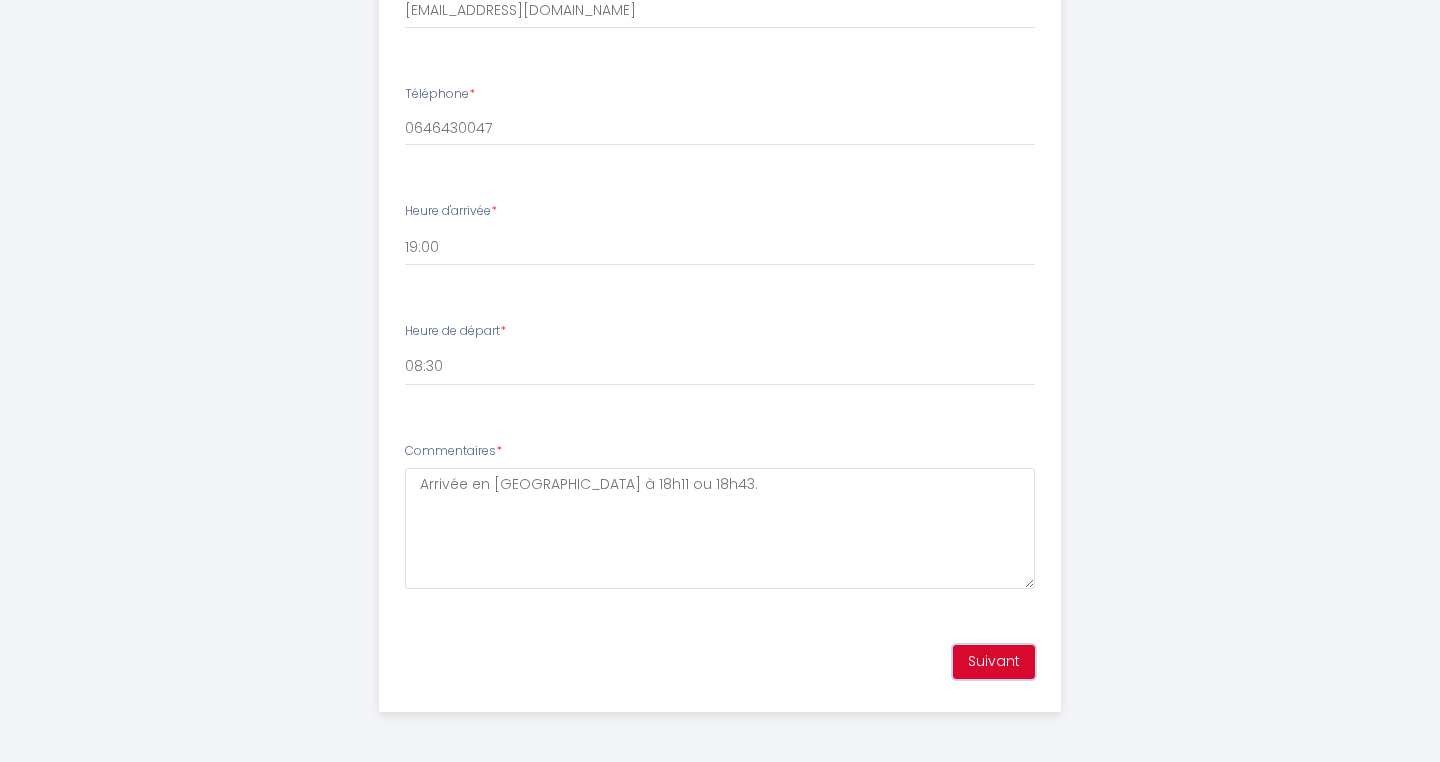 click on "Suivant" at bounding box center (994, 662) 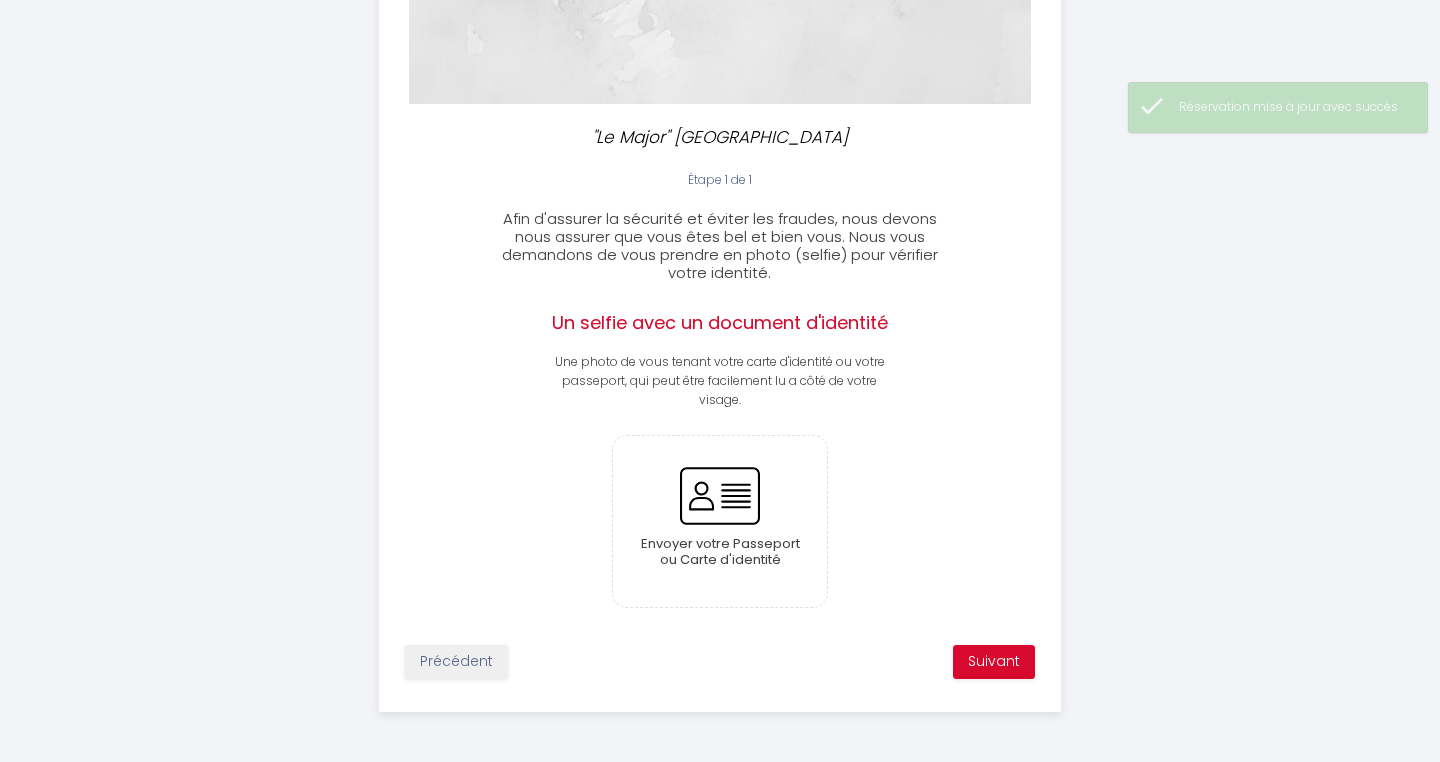 scroll, scrollTop: 309, scrollLeft: 0, axis: vertical 